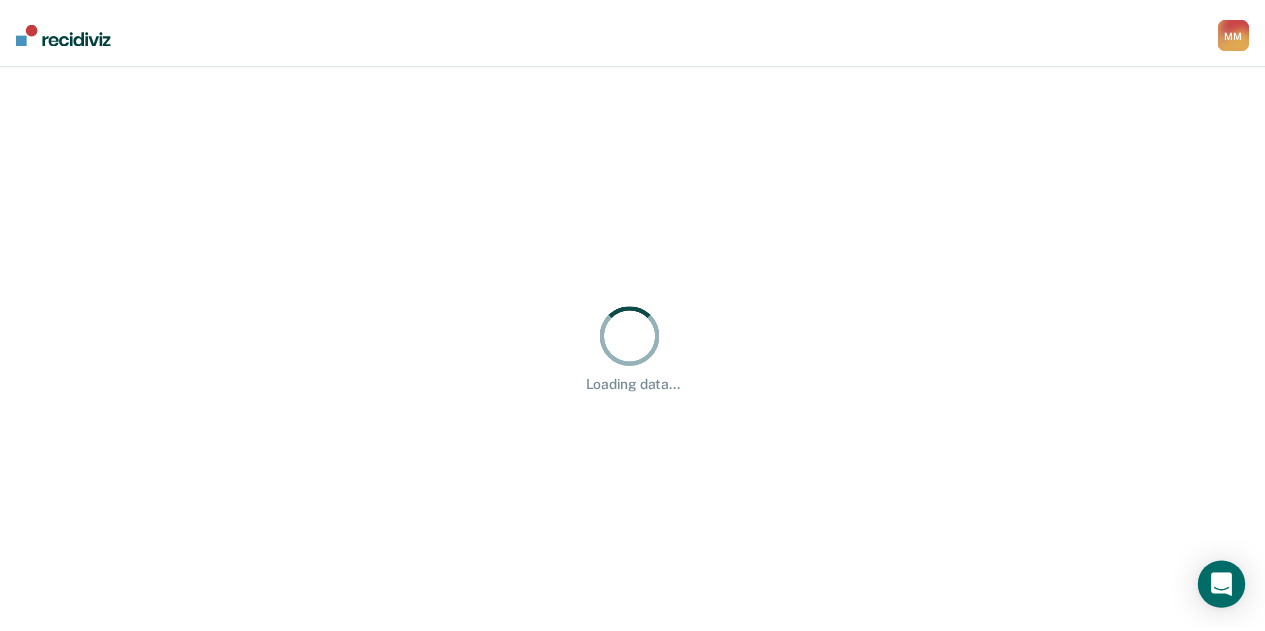 scroll, scrollTop: 0, scrollLeft: 0, axis: both 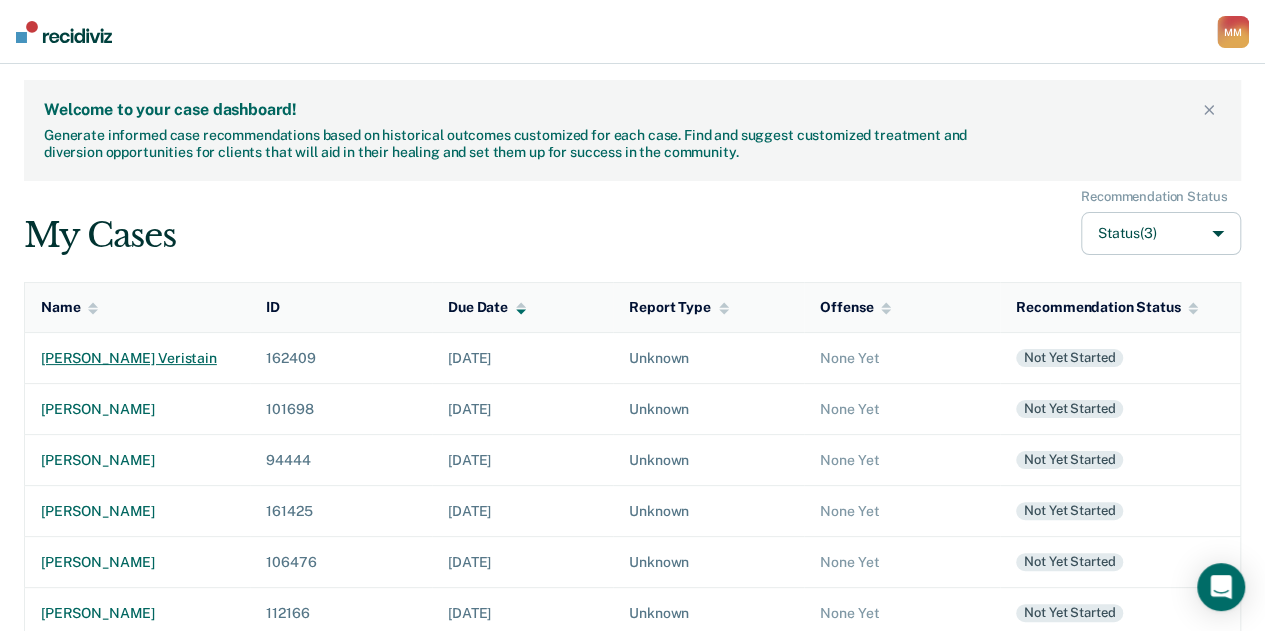 click on "[PERSON_NAME] veristain" at bounding box center [137, 358] 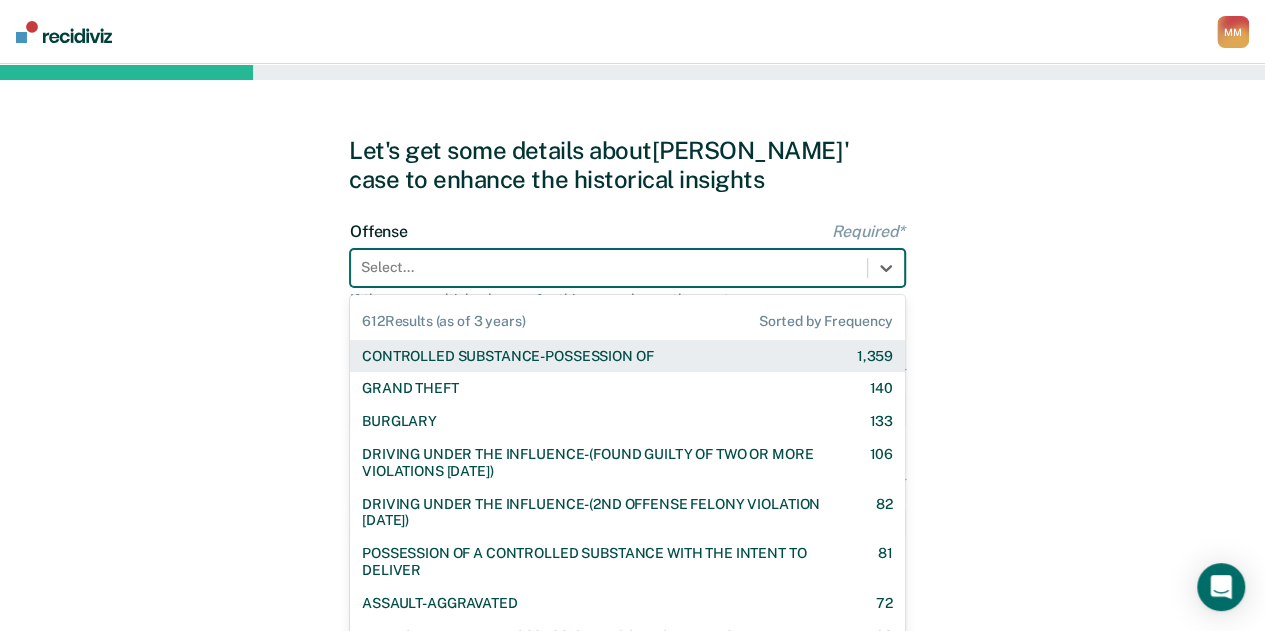 click at bounding box center [609, 267] 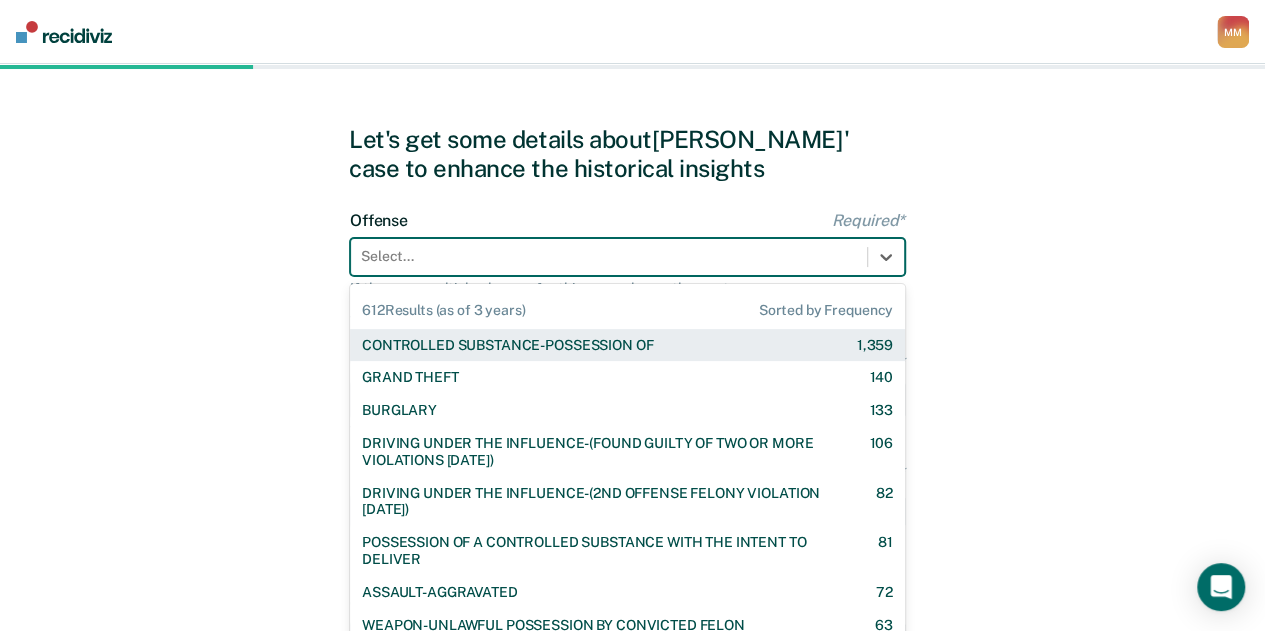 scroll, scrollTop: 12, scrollLeft: 0, axis: vertical 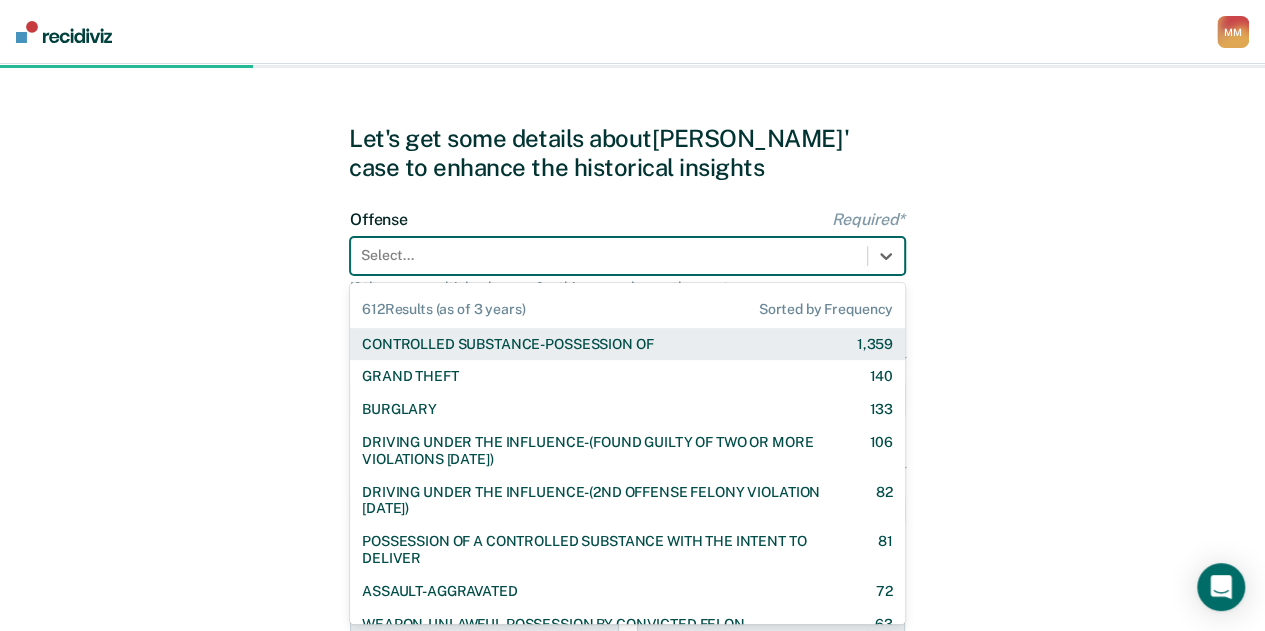 click at bounding box center (609, 255) 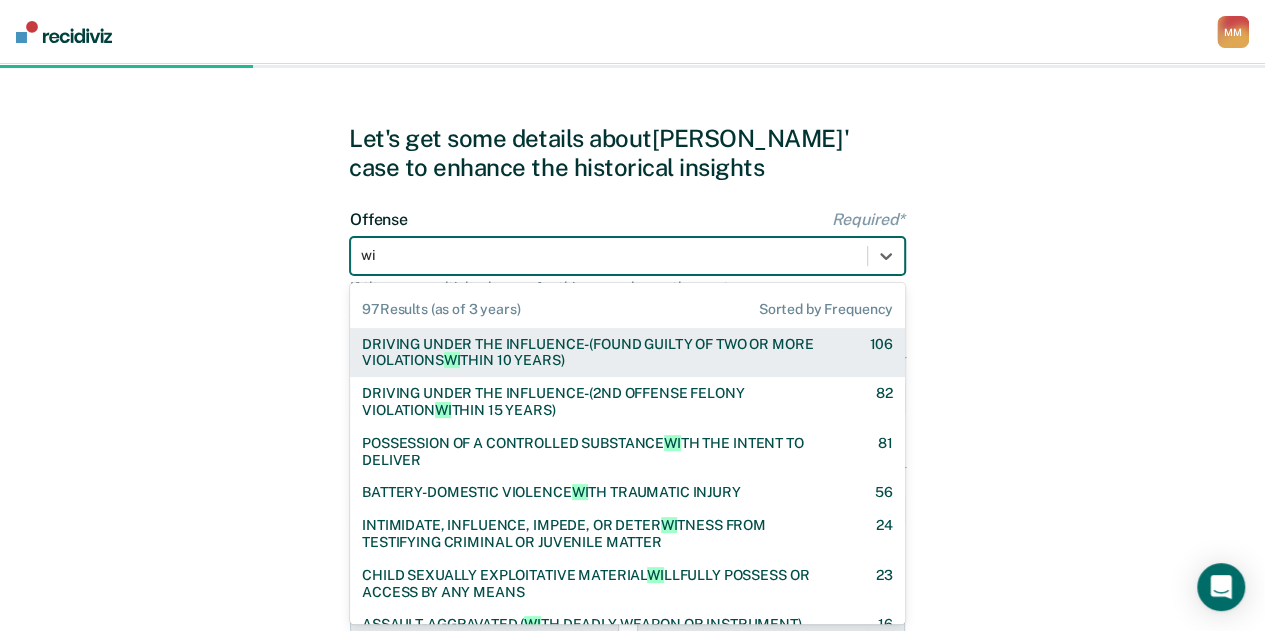 type on "wil" 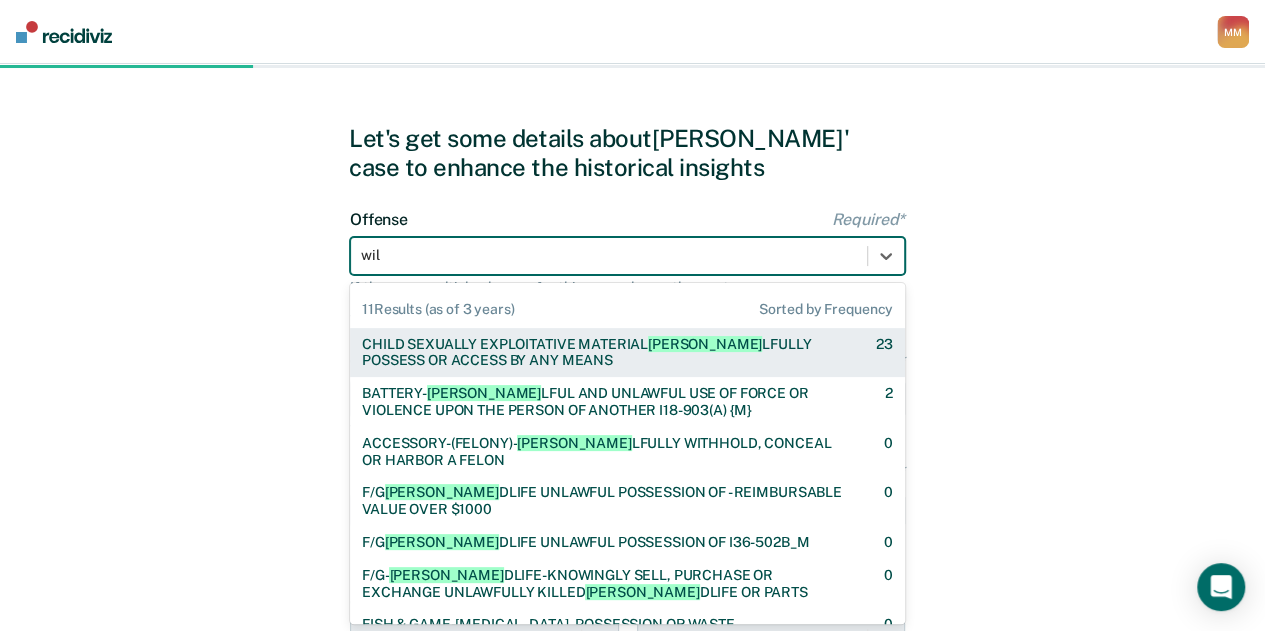 click on "CHILD SEXUALLY EXPLOITATIVE MATERIAL  WIL LFULLY POSSESS OR ACCESS BY ANY MEANS" at bounding box center (601, 353) 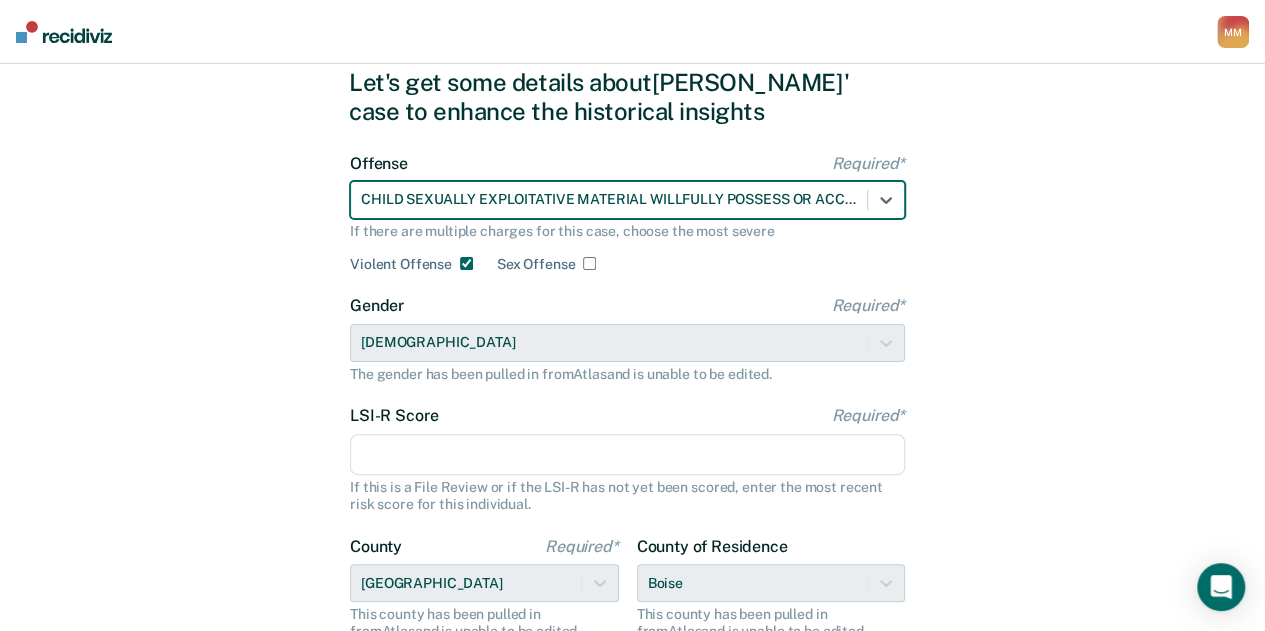 scroll, scrollTop: 72, scrollLeft: 0, axis: vertical 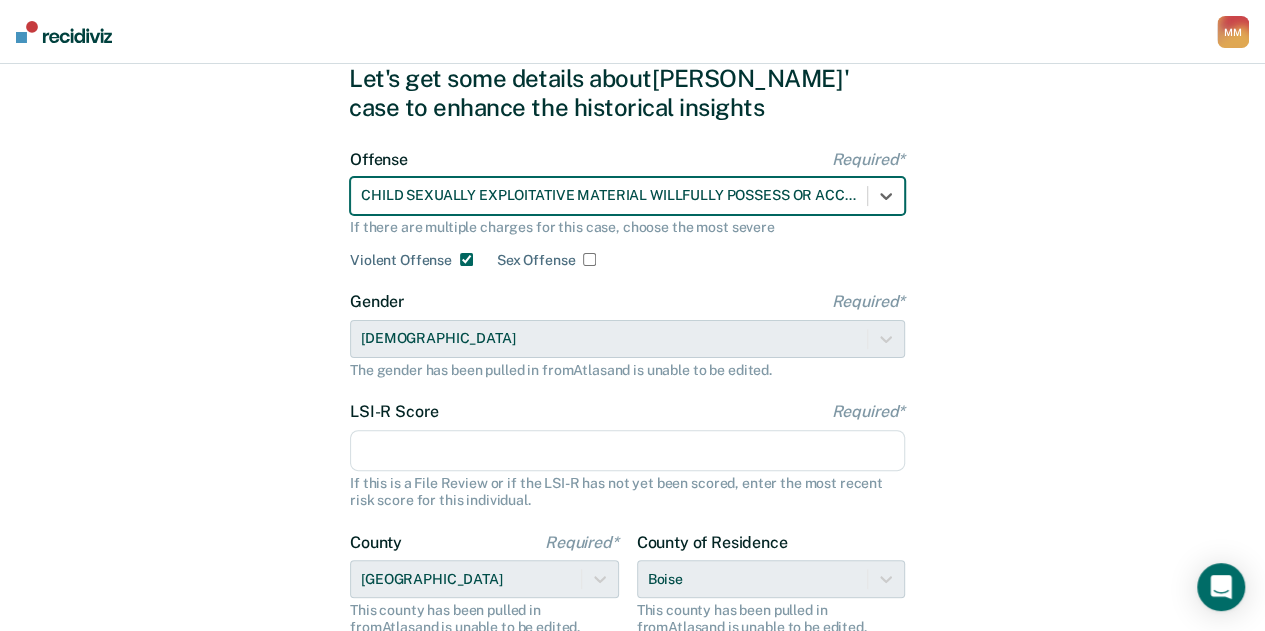 click on "LSI-R Score  Required*" at bounding box center [627, 451] 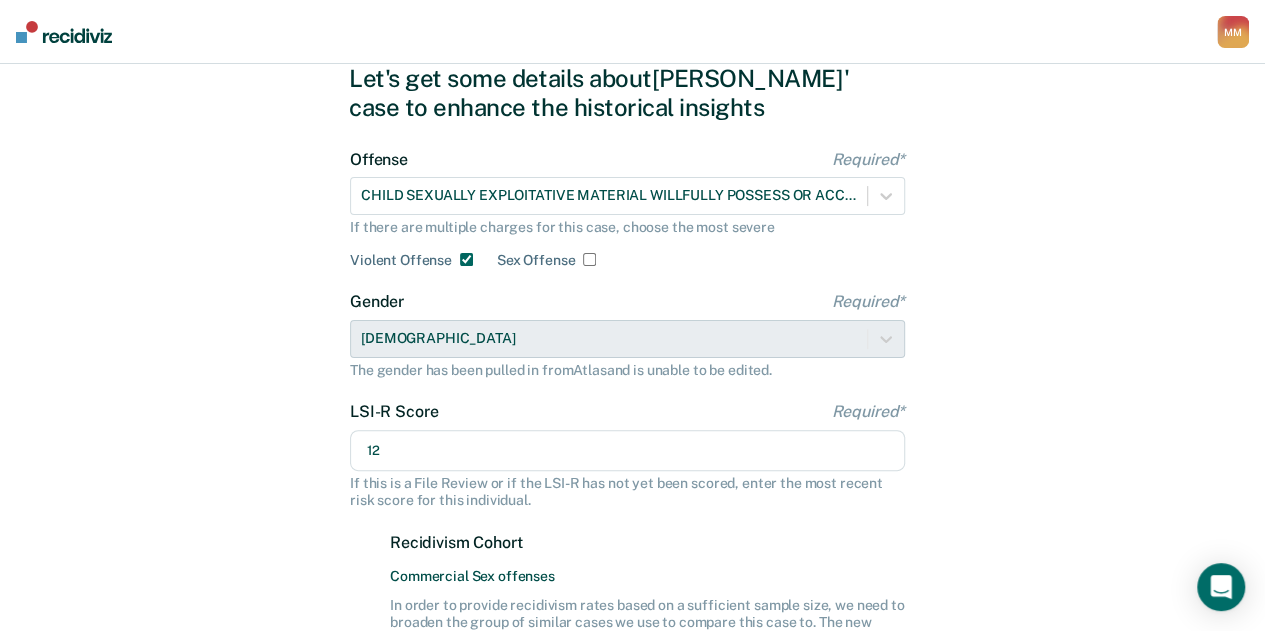type on "12" 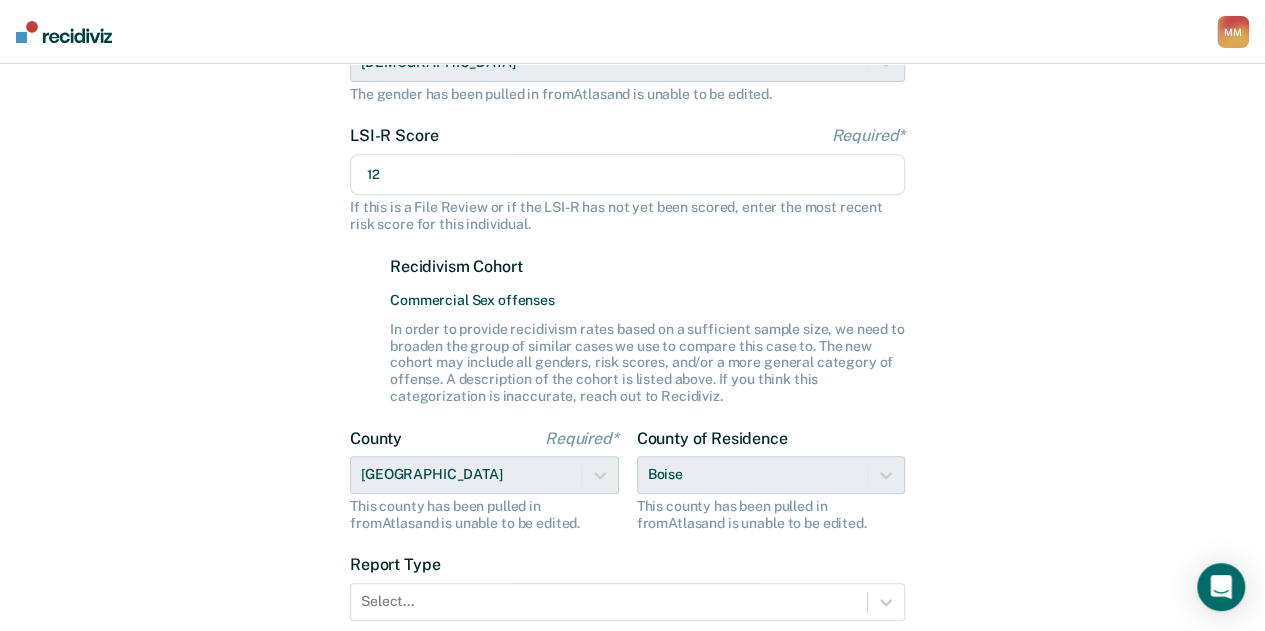 scroll, scrollTop: 504, scrollLeft: 0, axis: vertical 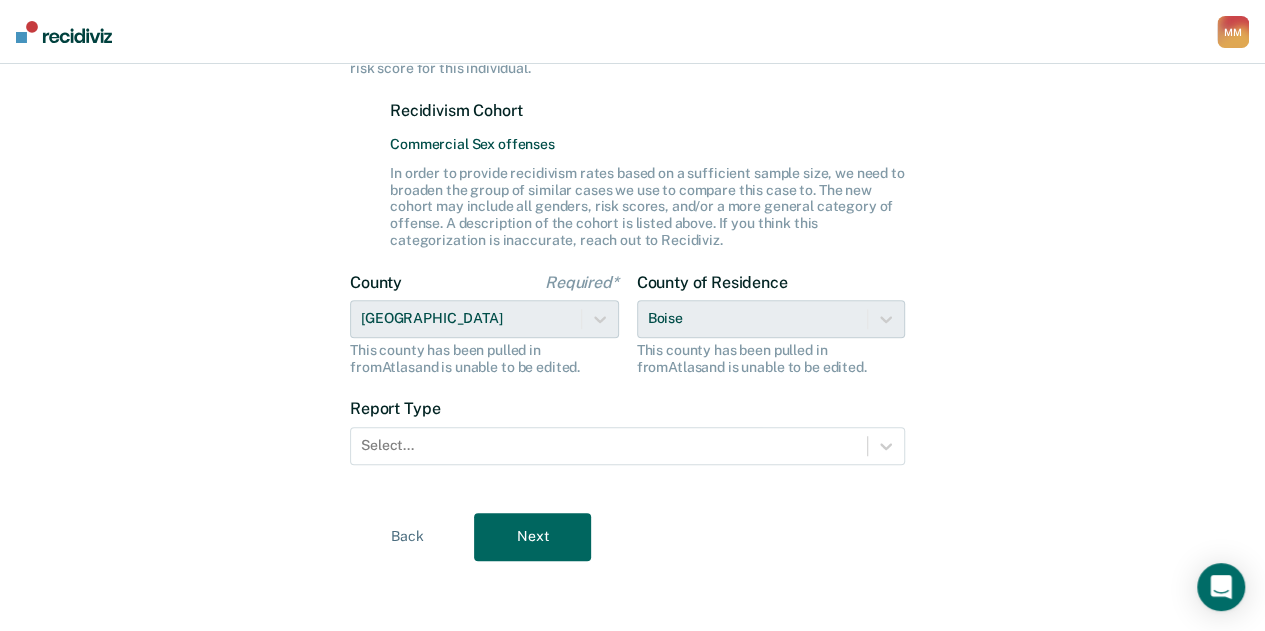 click on "Report Type  Select..." at bounding box center (627, 431) 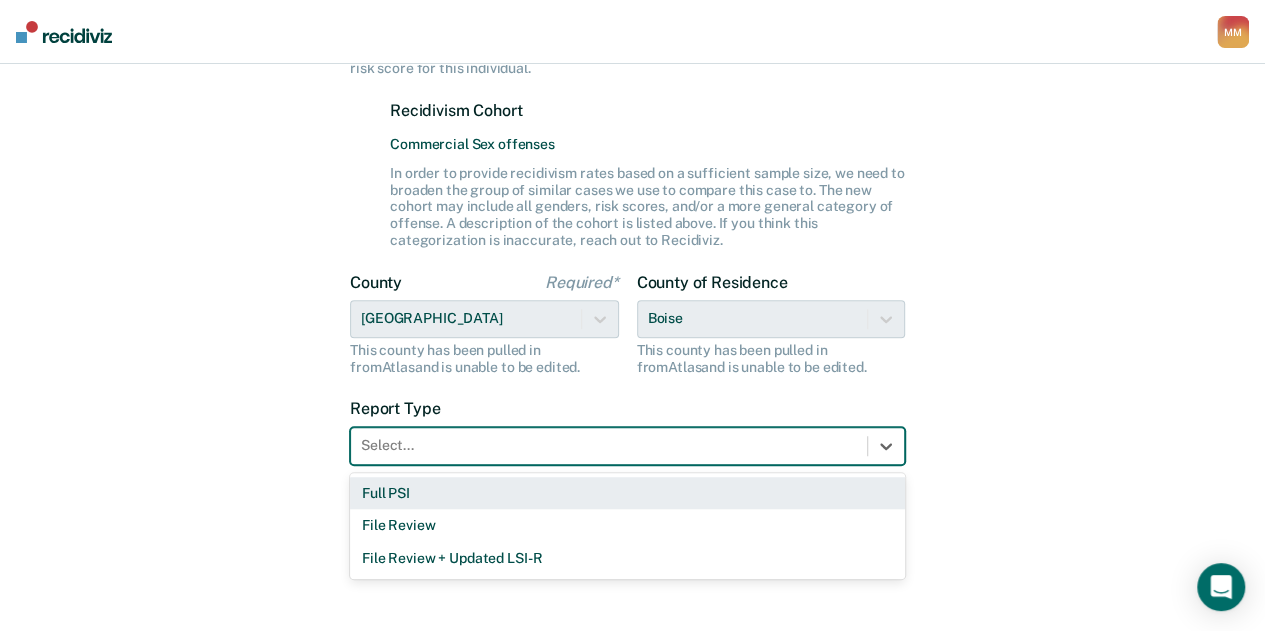 click at bounding box center (609, 445) 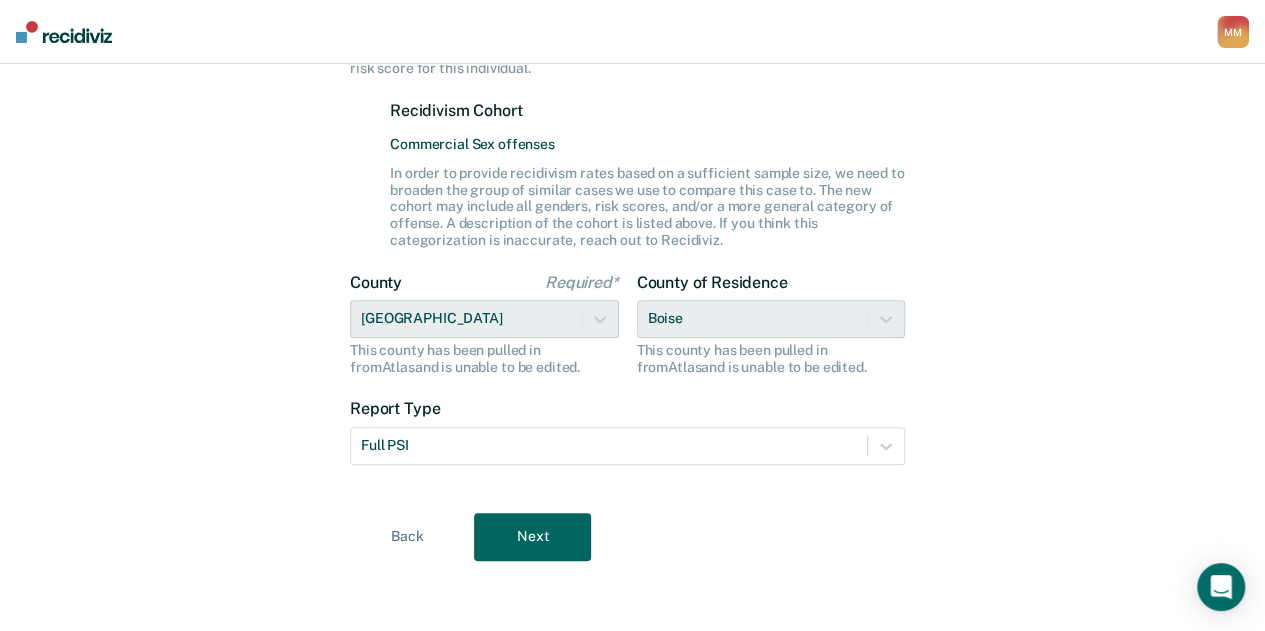 click on "Let's get some details about  [PERSON_NAME]'   case to enhance the historical insights Offense  Required* CHILD SEXUALLY EXPLOITATIVE MATERIAL WILLFULLY POSSESS OR ACCESS BY ANY MEANS If there are multiple charges for this case, choose the most severe Violent Offense Sex Offense Gender  Required* [DEMOGRAPHIC_DATA] The gender has been pulled in from  Atlas  and is unable to be edited. LSI-R Score  Required* 12 If this is a File Review or if the LSI-R has not yet been scored, enter the most recent risk score for this individual. Recidivism Cohort Commercial Sex offenses In order to provide recidivism rates based on a sufficient sample size, we need to broaden the group of similar cases we use to compare this case to. The new cohort may include all genders, risk scores, and/or a more general category of offense. A description of the cohort is listed above. If you think this categorization is inaccurate, reach out to Recidiviz. County  Required* [GEOGRAPHIC_DATA] This county has been pulled in from  [GEOGRAPHIC_DATA]  and is unable to be edited. [GEOGRAPHIC_DATA]" at bounding box center (632, 96) 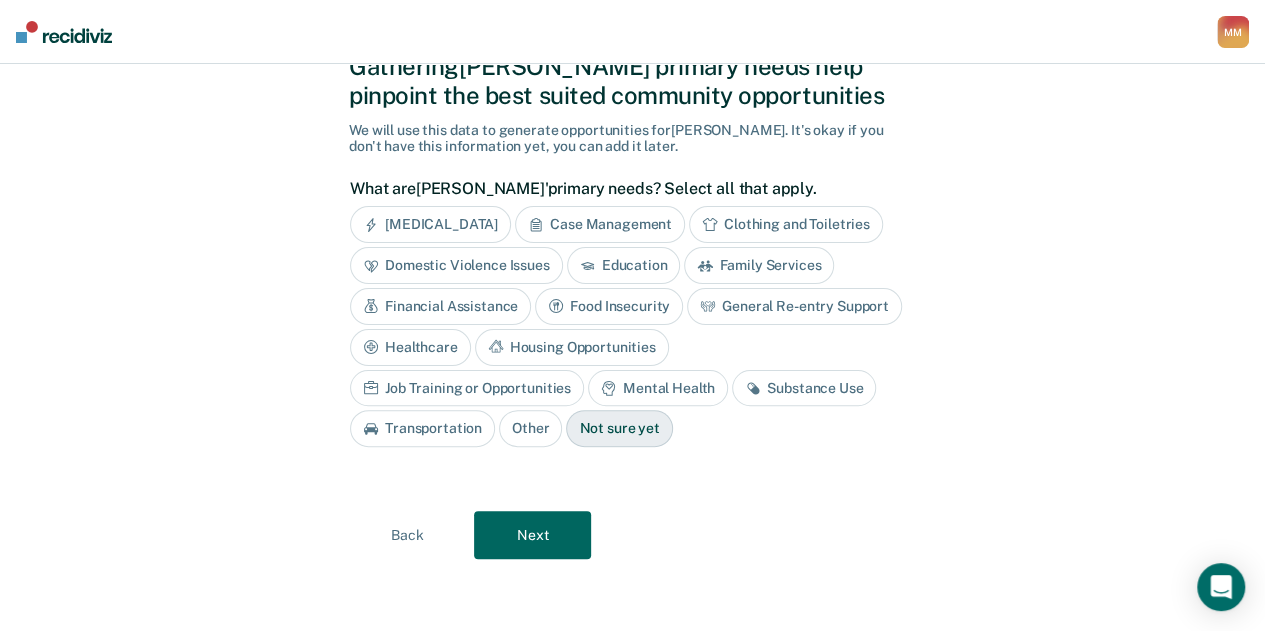 scroll, scrollTop: 80, scrollLeft: 0, axis: vertical 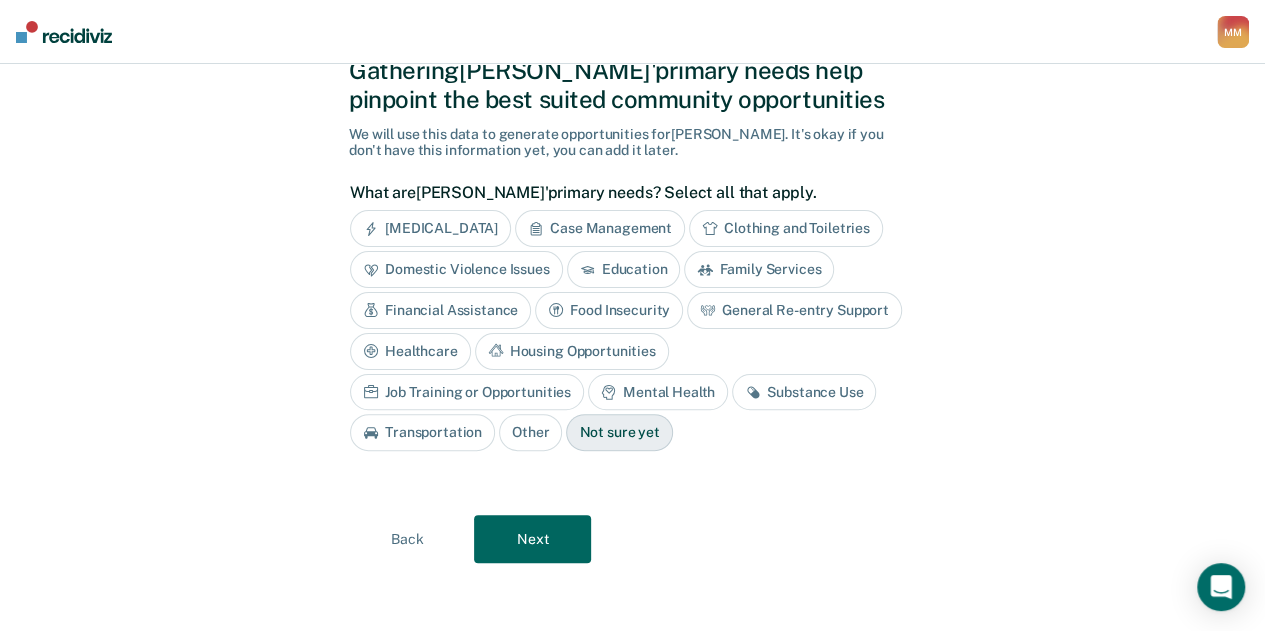 click on "Job Training or Opportunities" at bounding box center [467, 392] 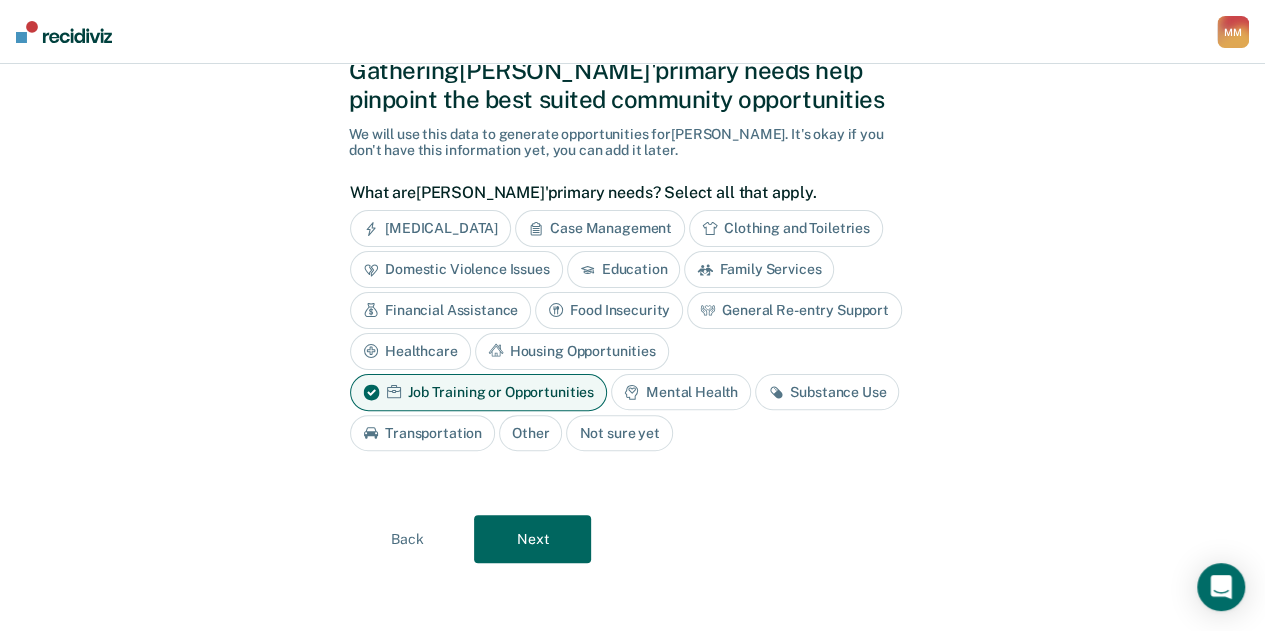 click on "Next" at bounding box center (532, 539) 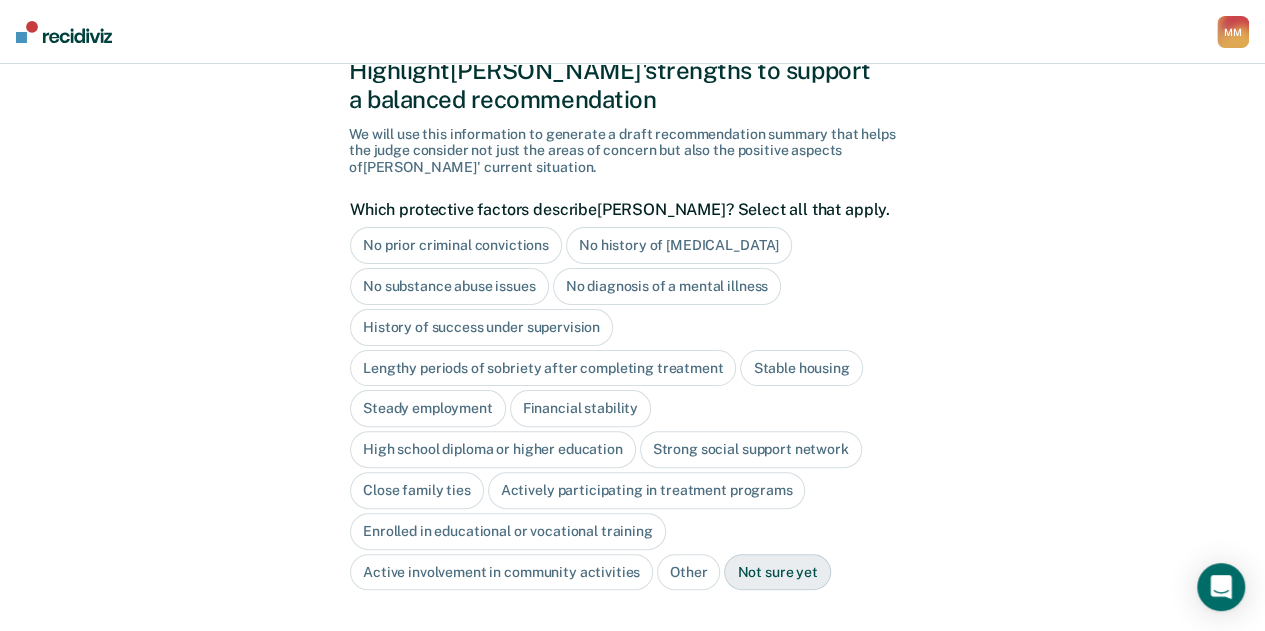 click on "No history of [MEDICAL_DATA]" at bounding box center [679, 245] 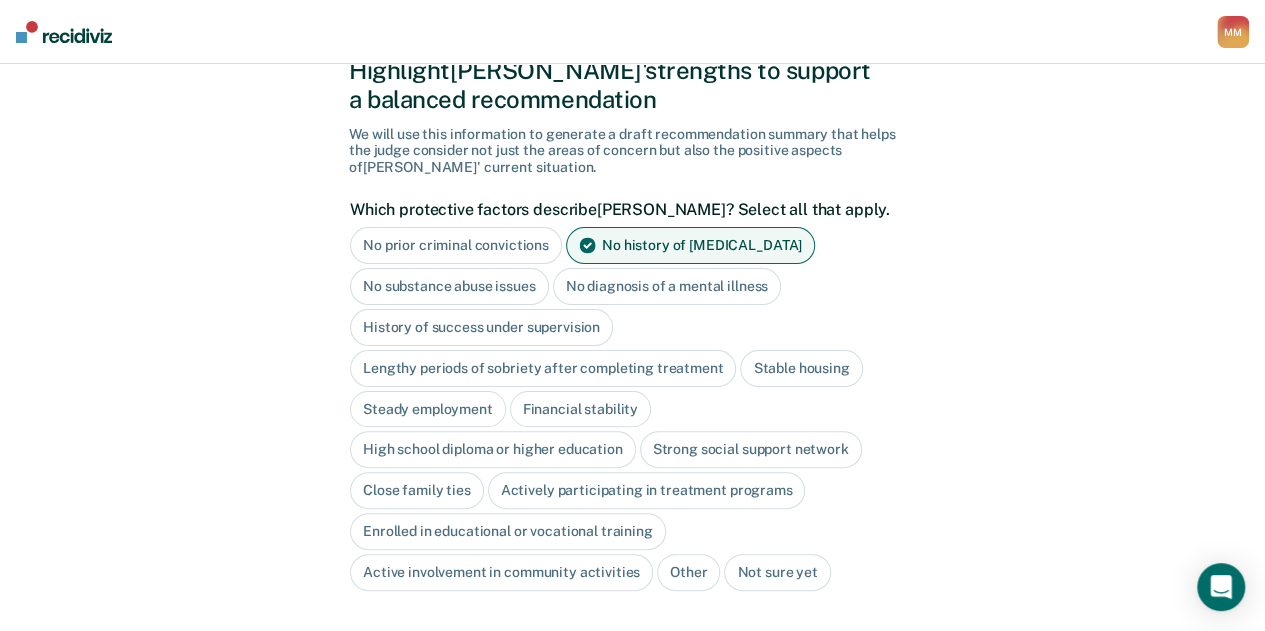 click on "High school diploma or higher education" at bounding box center (493, 449) 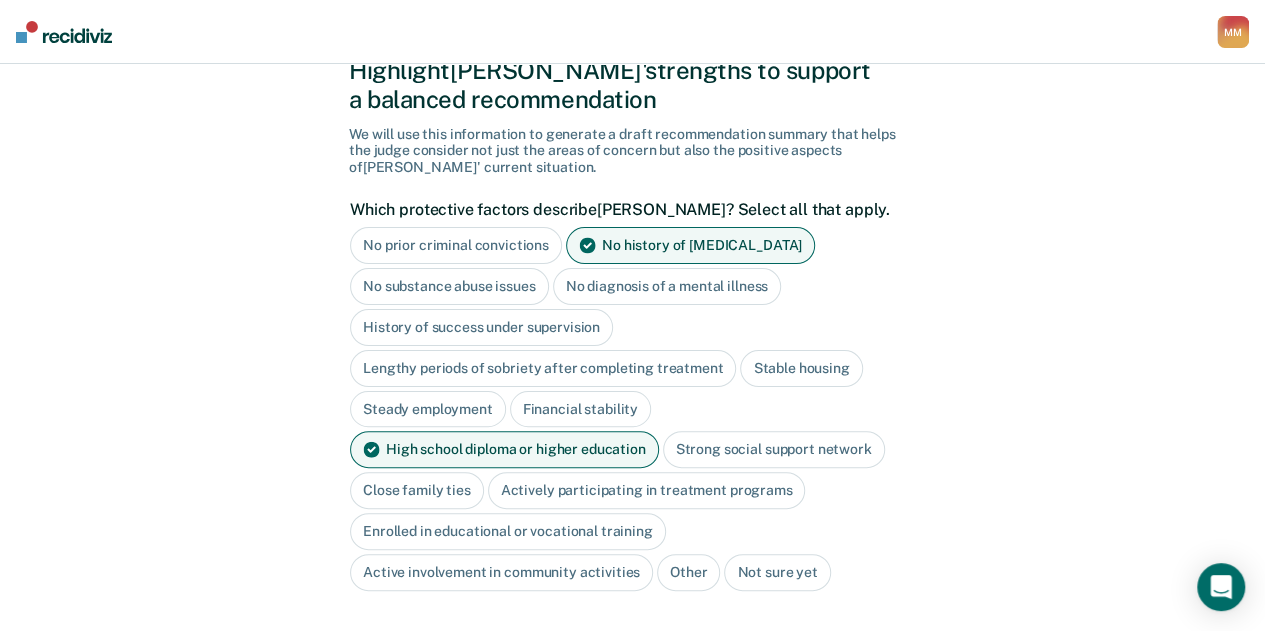 click on "Close family ties" at bounding box center [417, 490] 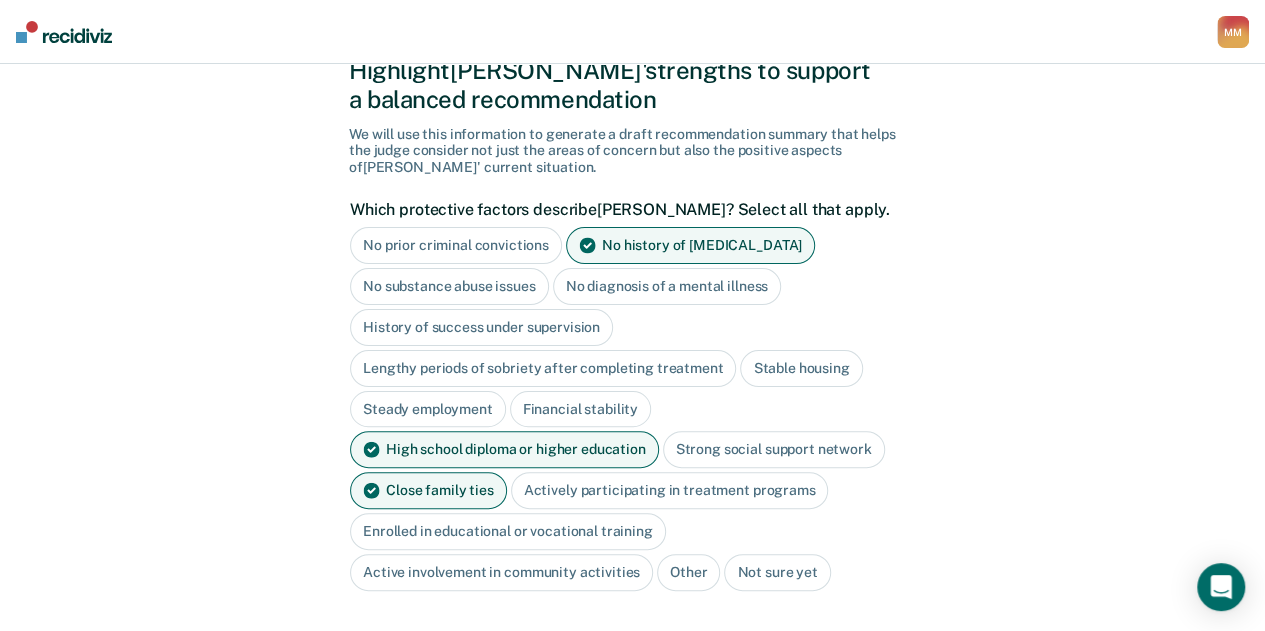 click on "No diagnosis of a mental illness" at bounding box center [667, 286] 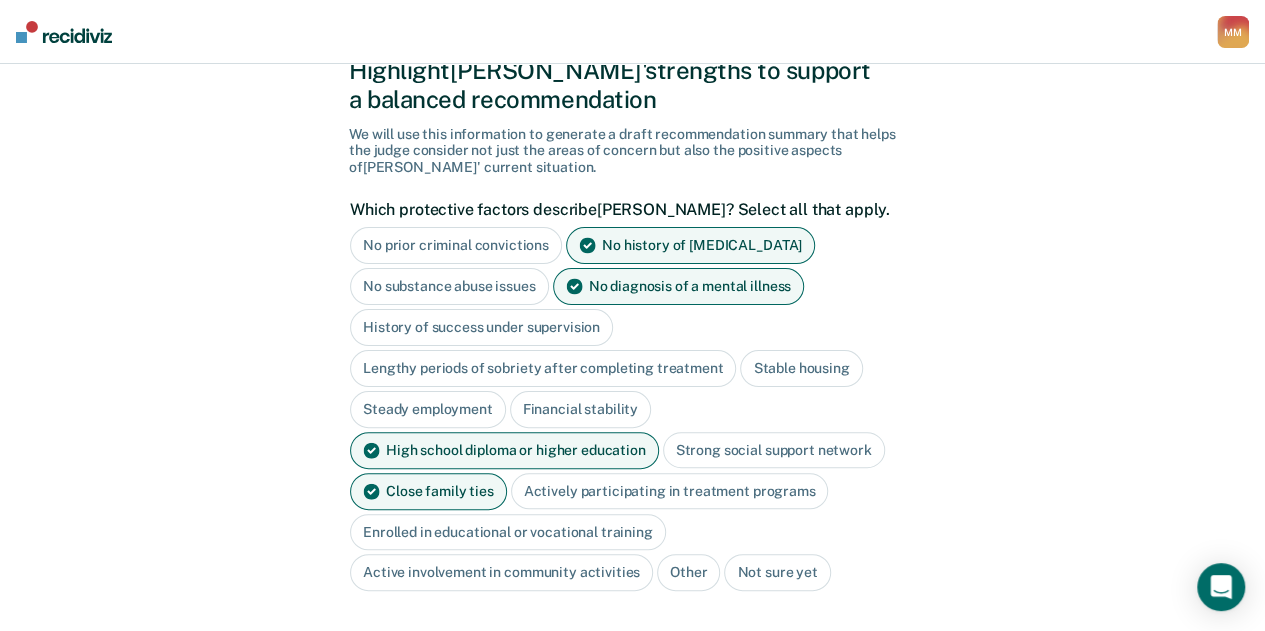 click on "No substance abuse issues" at bounding box center (449, 286) 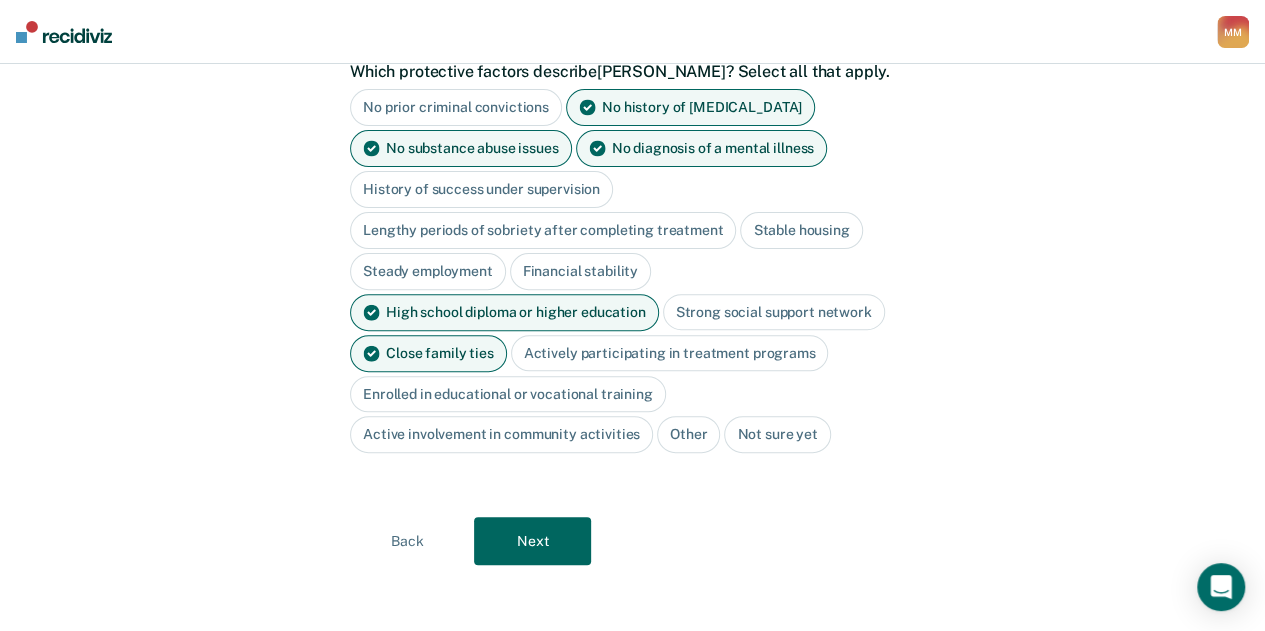 click on "Next" at bounding box center (532, 541) 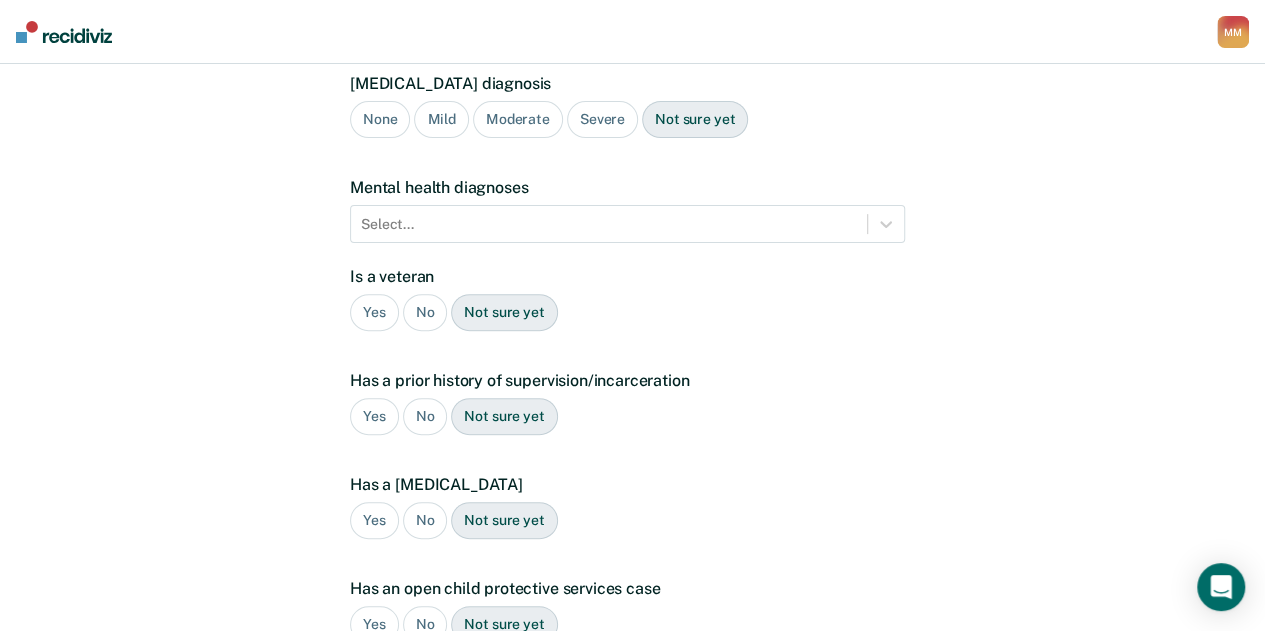 scroll, scrollTop: 484, scrollLeft: 0, axis: vertical 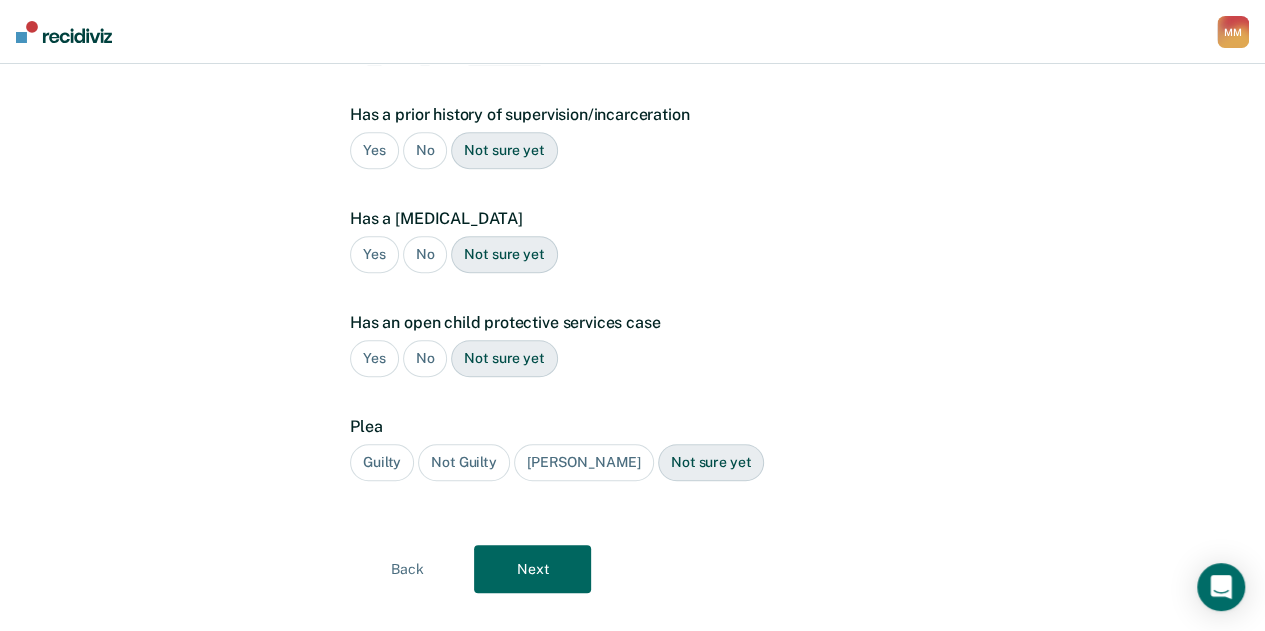 click on "No" at bounding box center (425, 150) 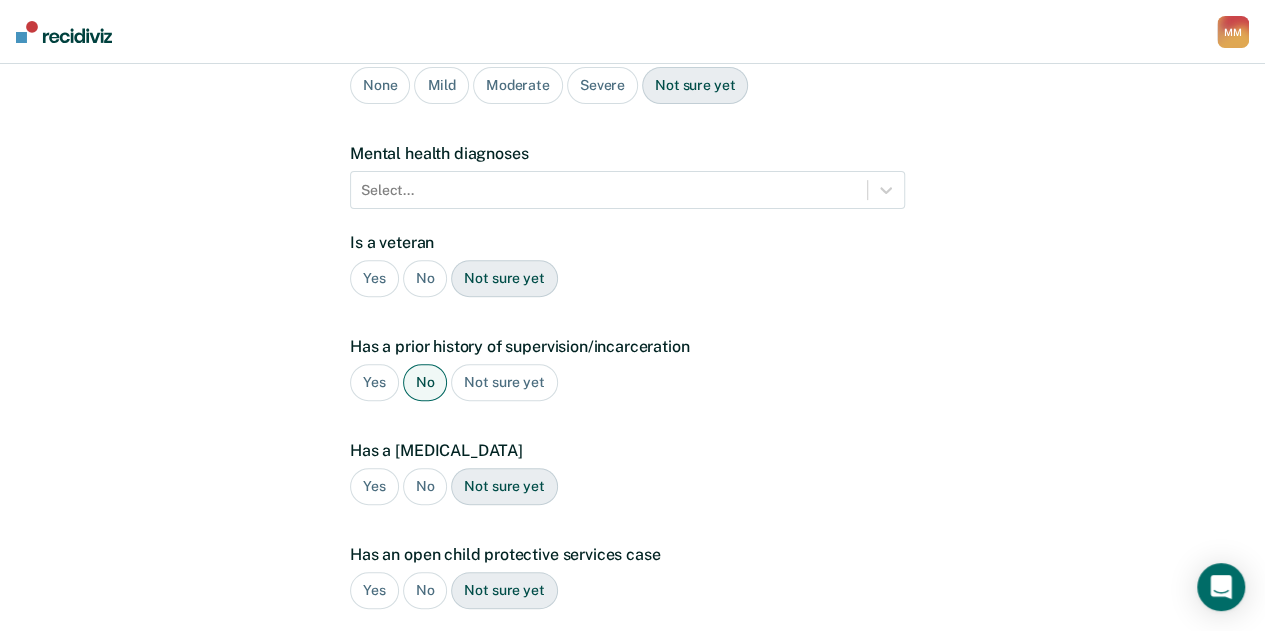 scroll, scrollTop: 250, scrollLeft: 0, axis: vertical 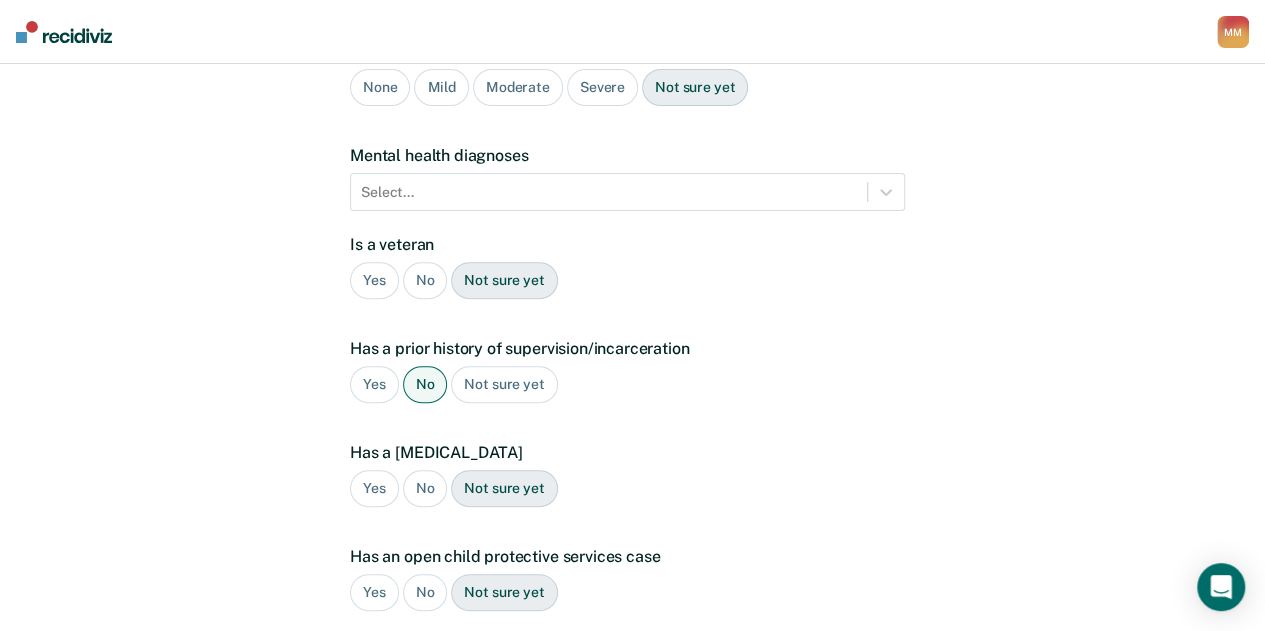 click on "No" at bounding box center [425, 280] 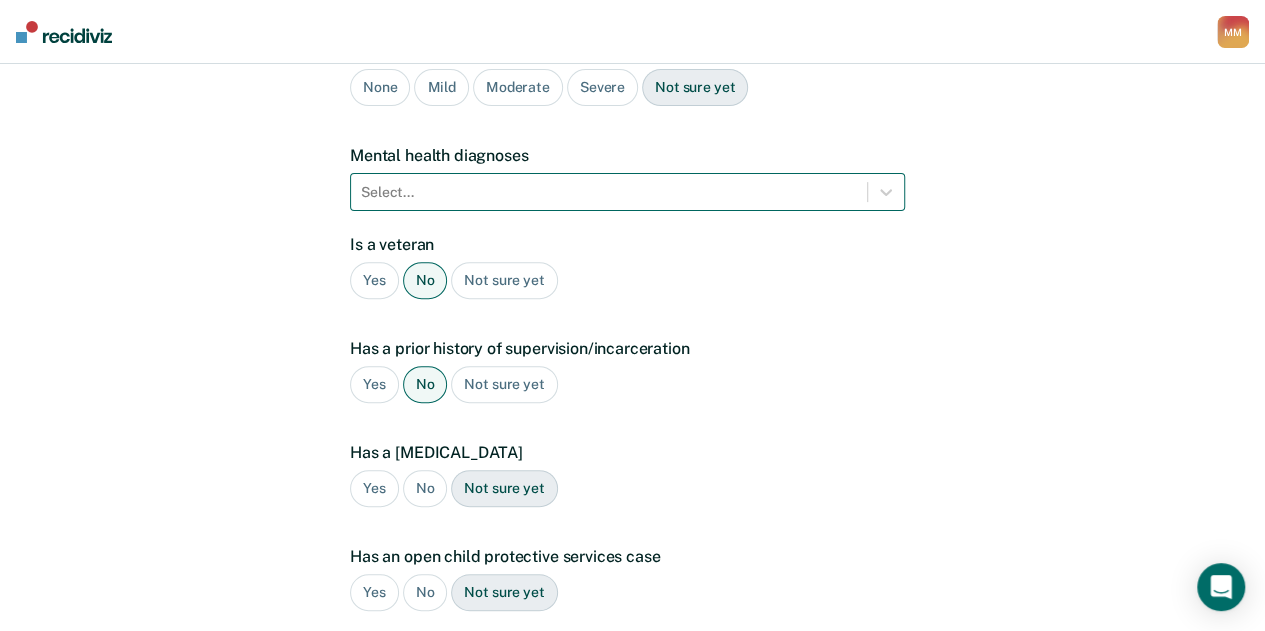click on "Select..." at bounding box center [609, 192] 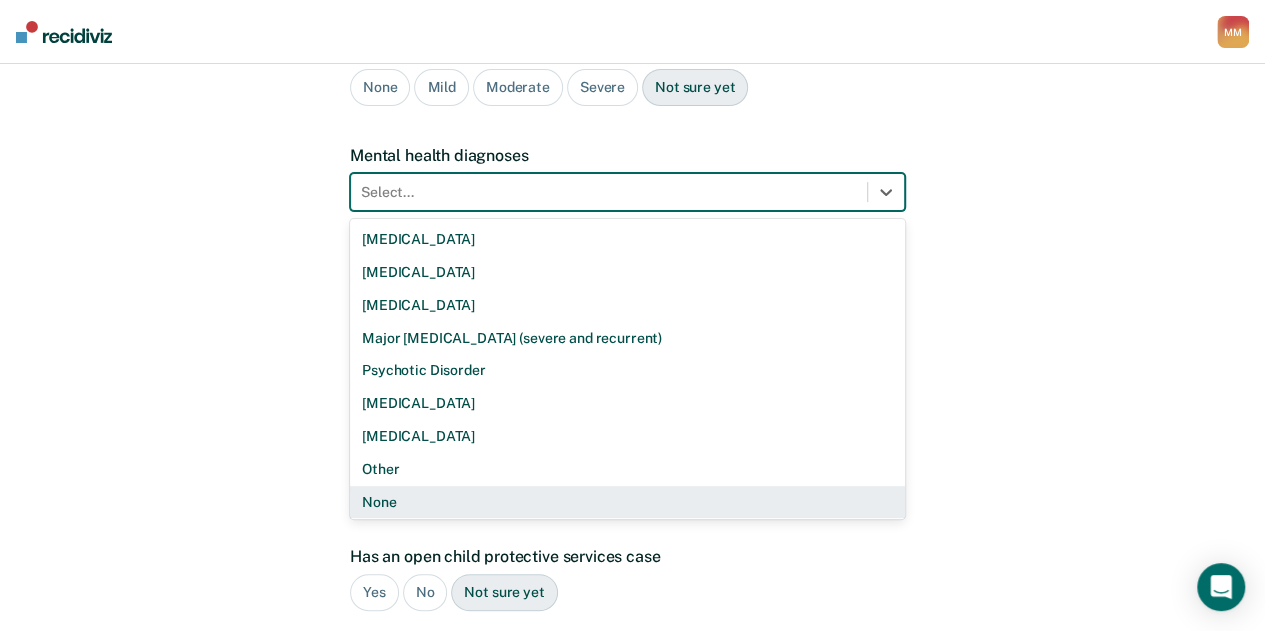 click on "None" at bounding box center (627, 502) 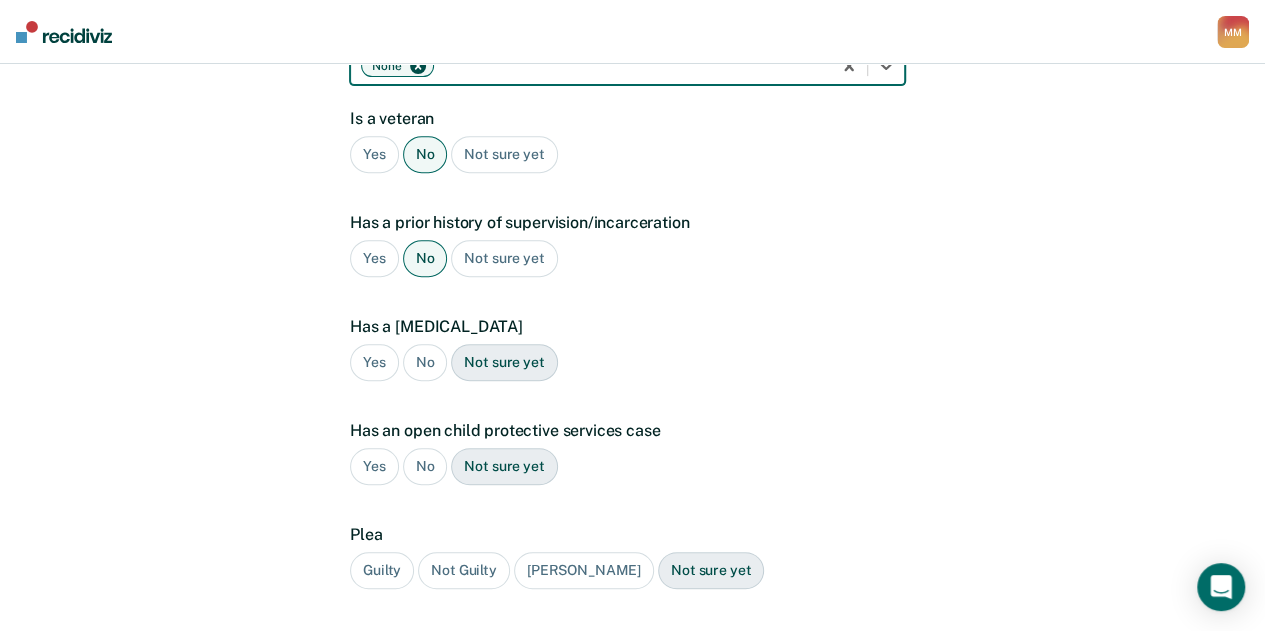 scroll, scrollTop: 484, scrollLeft: 0, axis: vertical 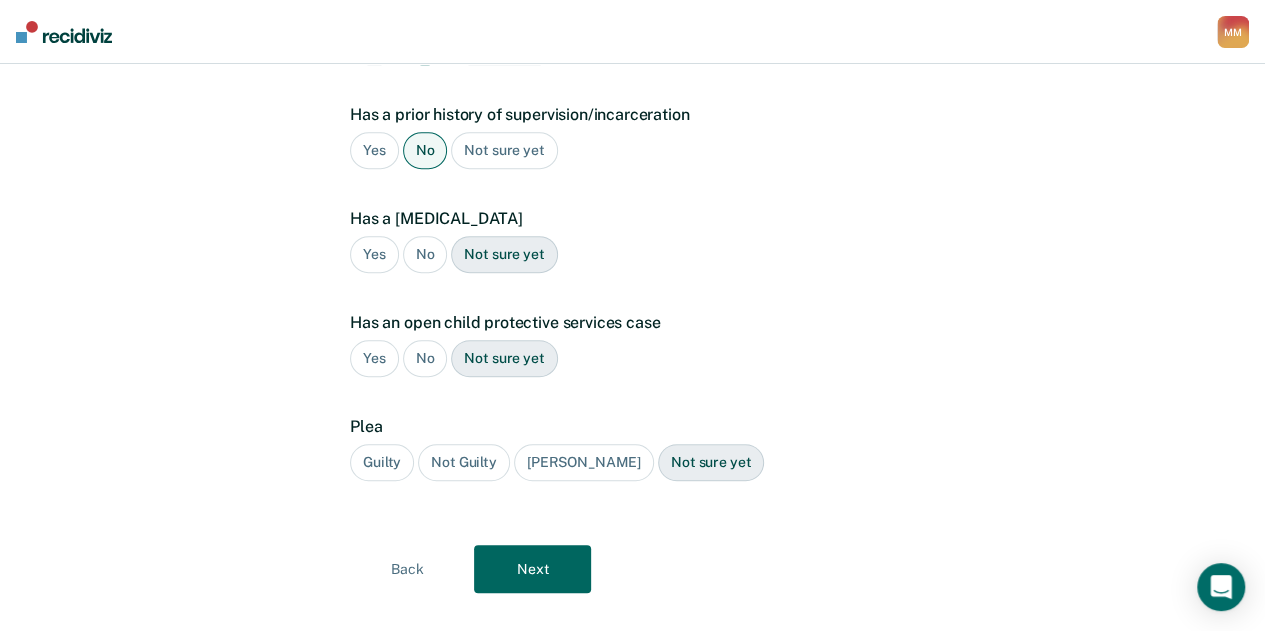 click on "No" at bounding box center (425, 358) 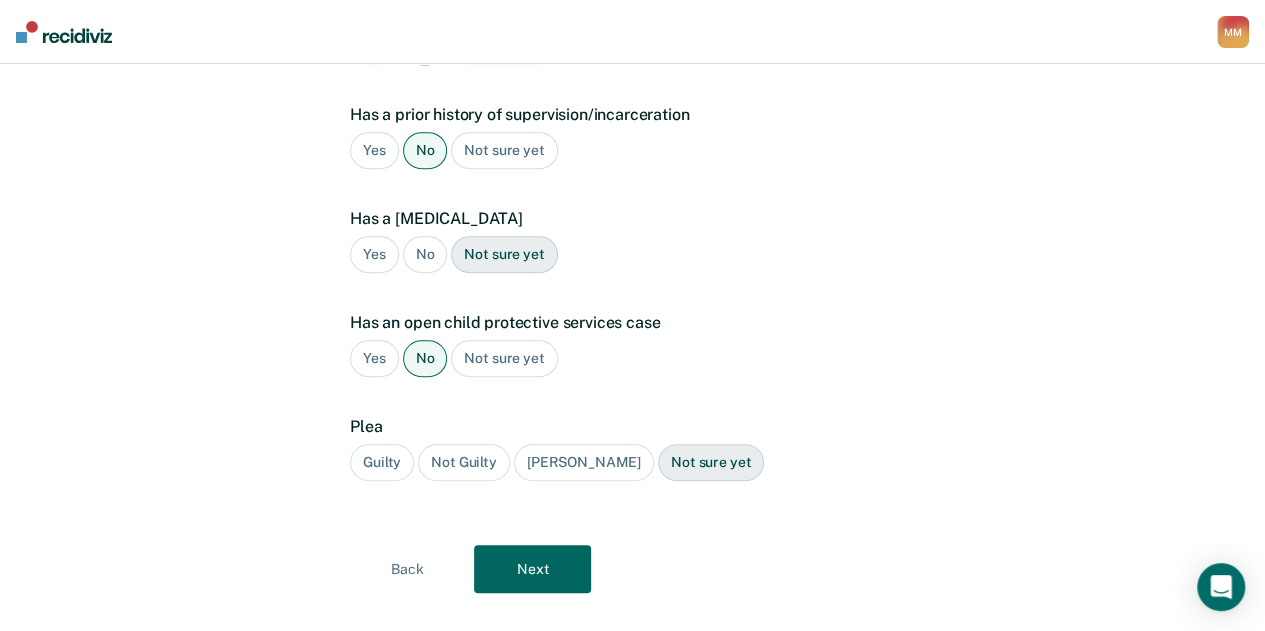 click on "Guilty" at bounding box center (382, 462) 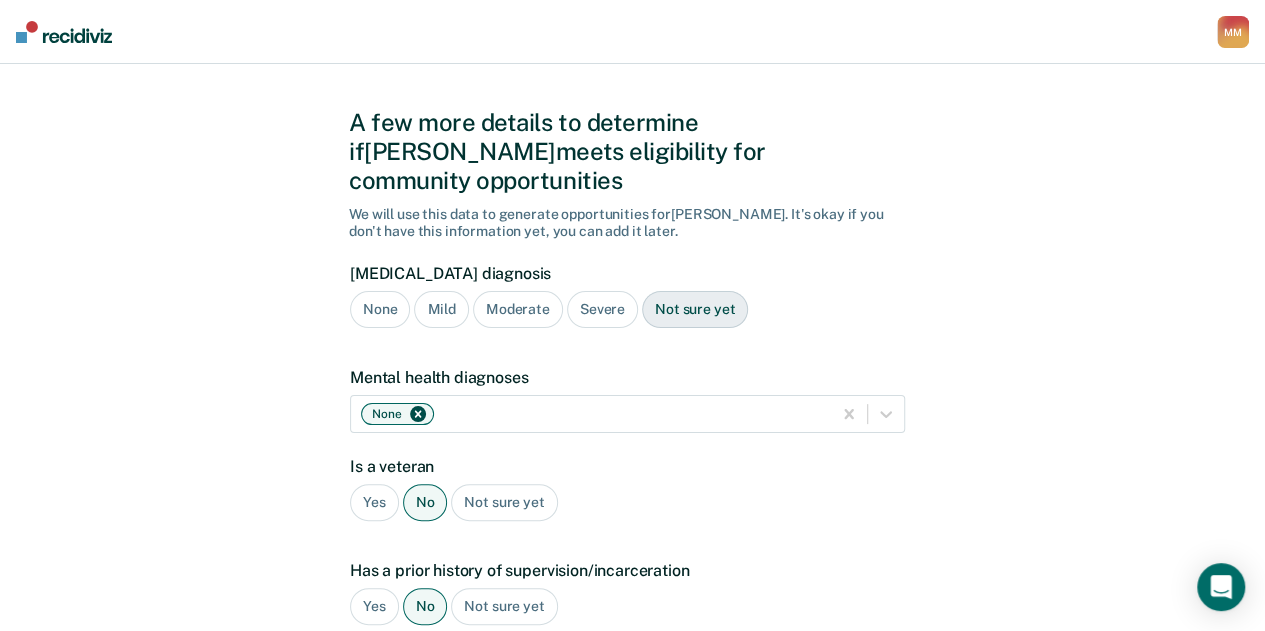 scroll, scrollTop: 0, scrollLeft: 0, axis: both 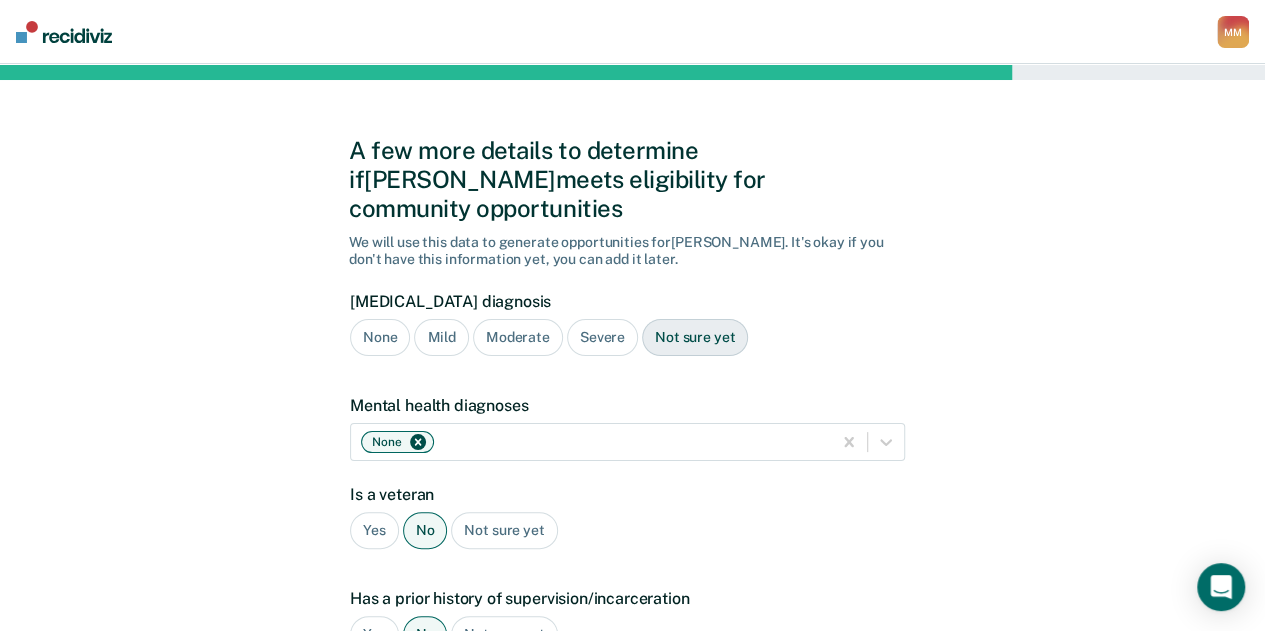 click on "None" at bounding box center [380, 337] 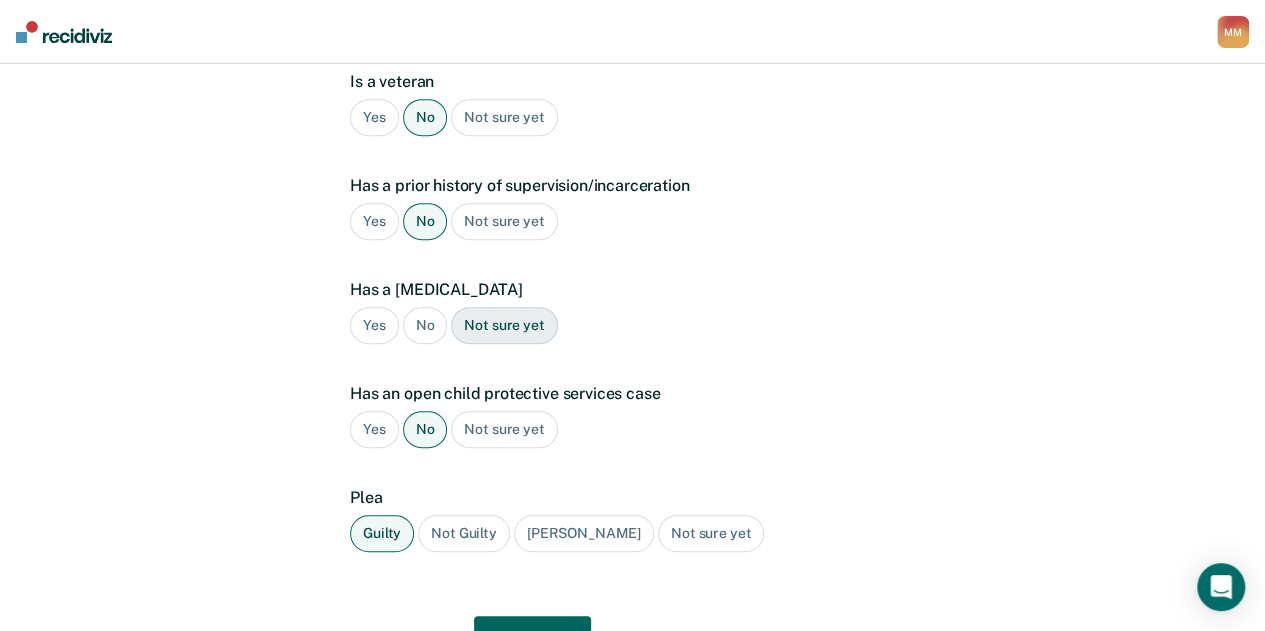 scroll, scrollTop: 484, scrollLeft: 0, axis: vertical 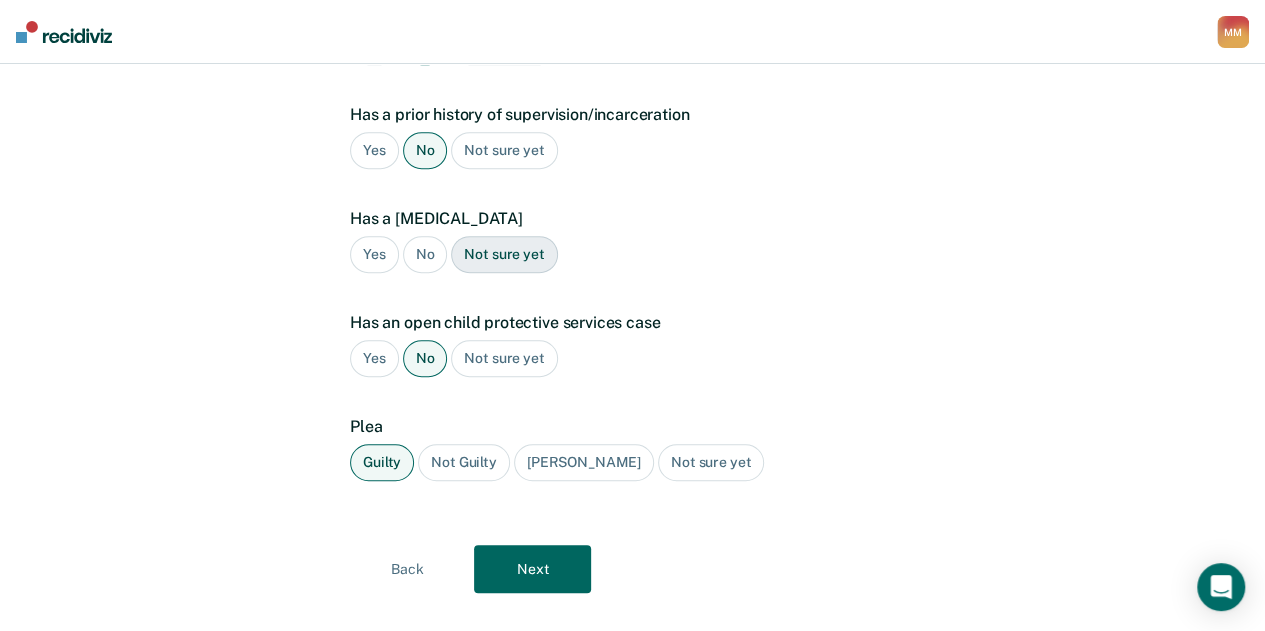 click on "Next" at bounding box center (532, 569) 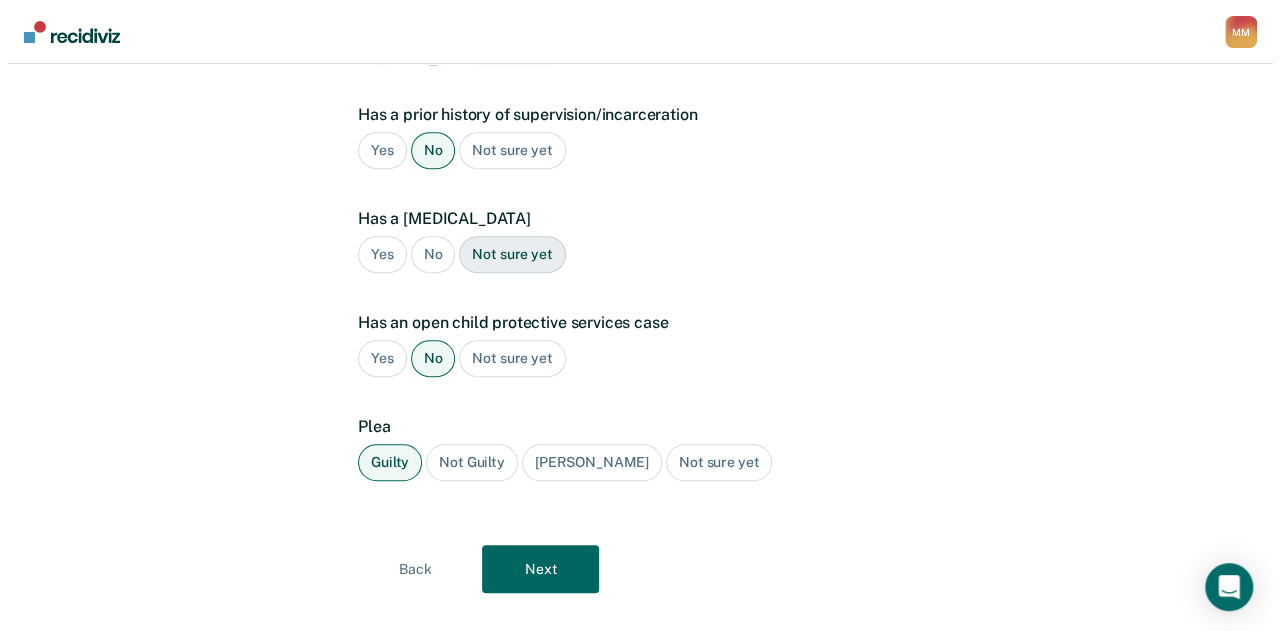 scroll, scrollTop: 0, scrollLeft: 0, axis: both 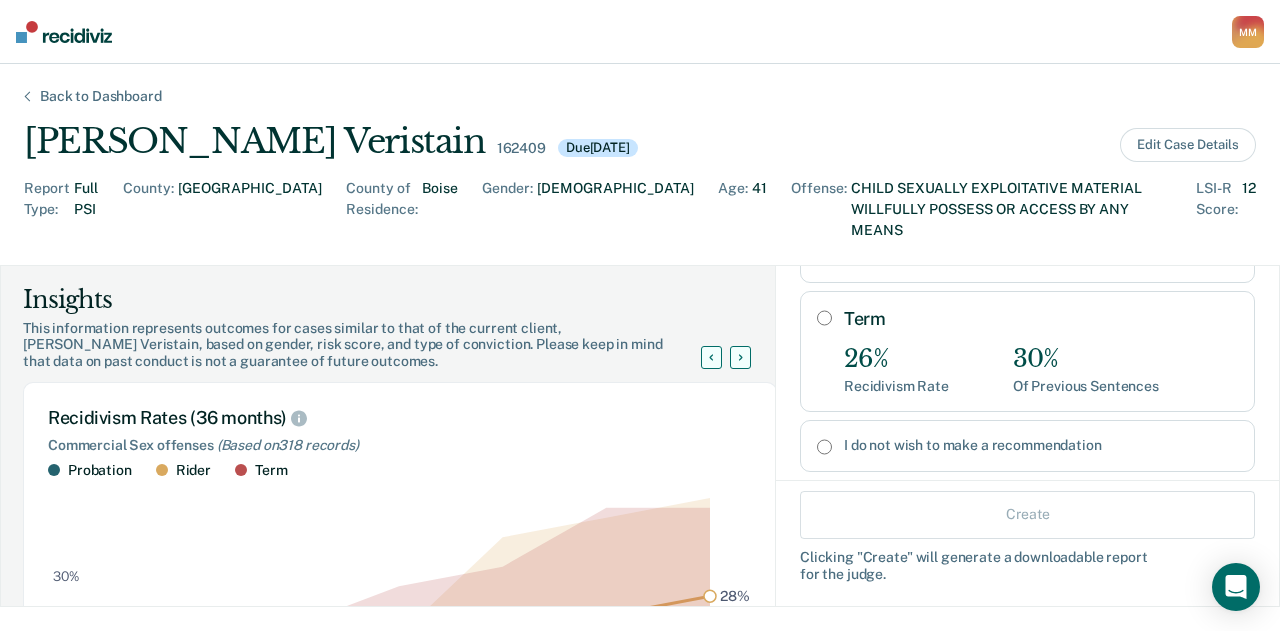 click on "Term   26% Recidivism Rate 30% Of Previous Sentences" at bounding box center [1041, 351] 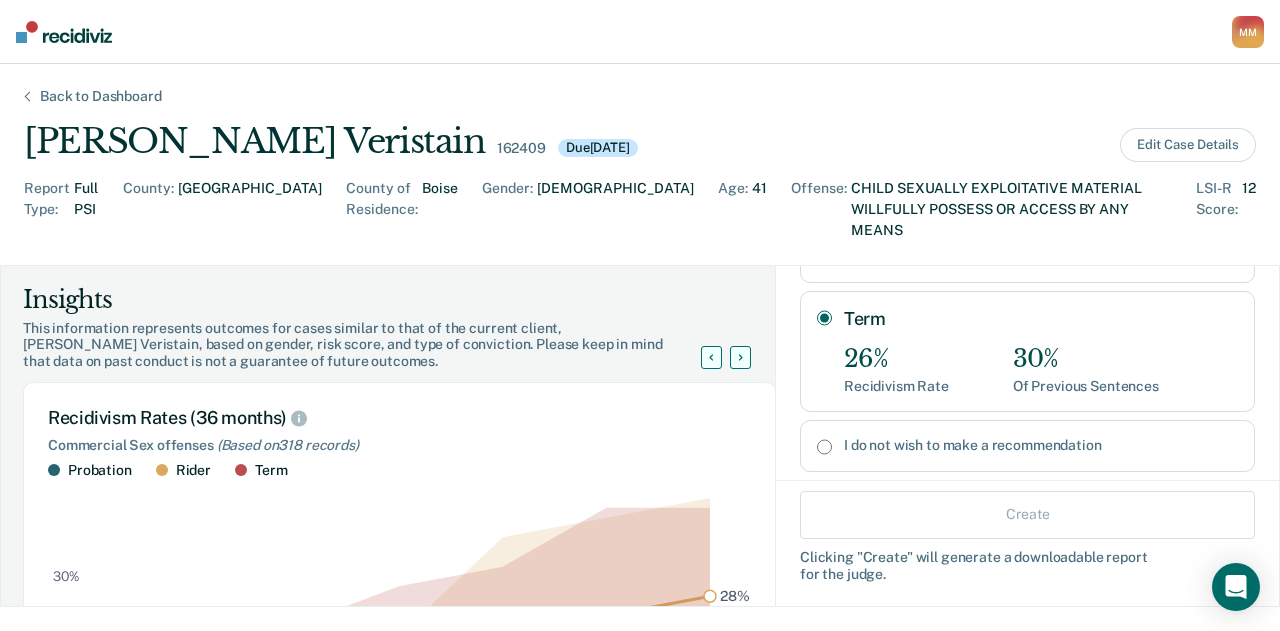 radio on "true" 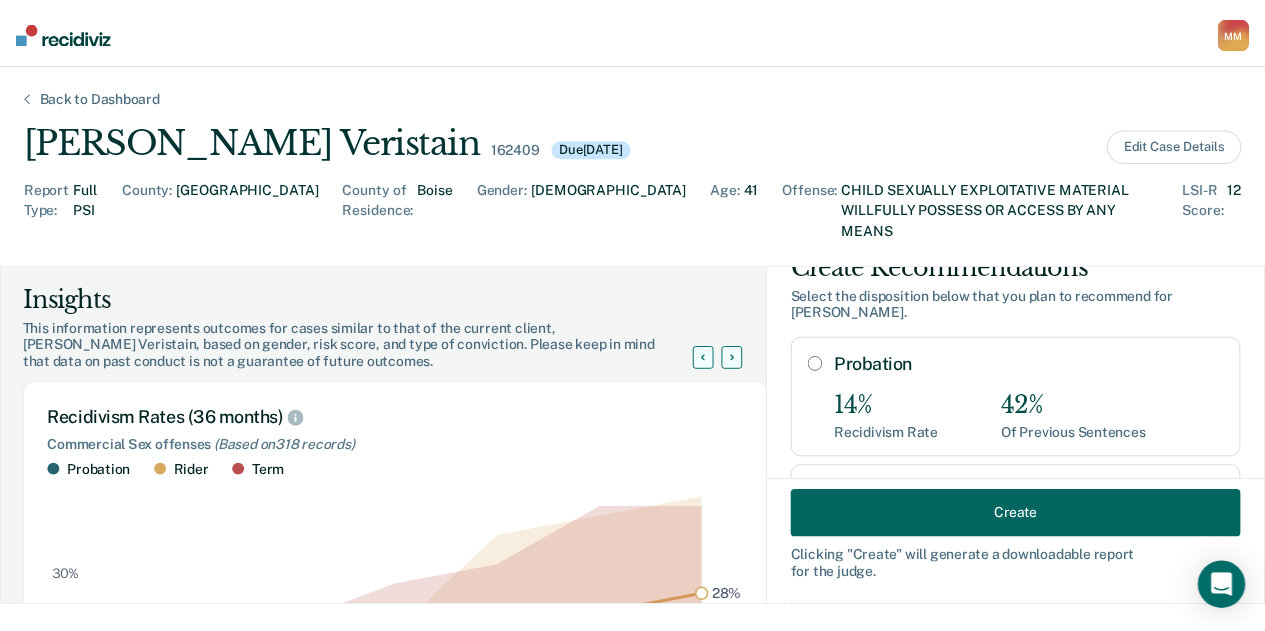 scroll, scrollTop: 343, scrollLeft: 0, axis: vertical 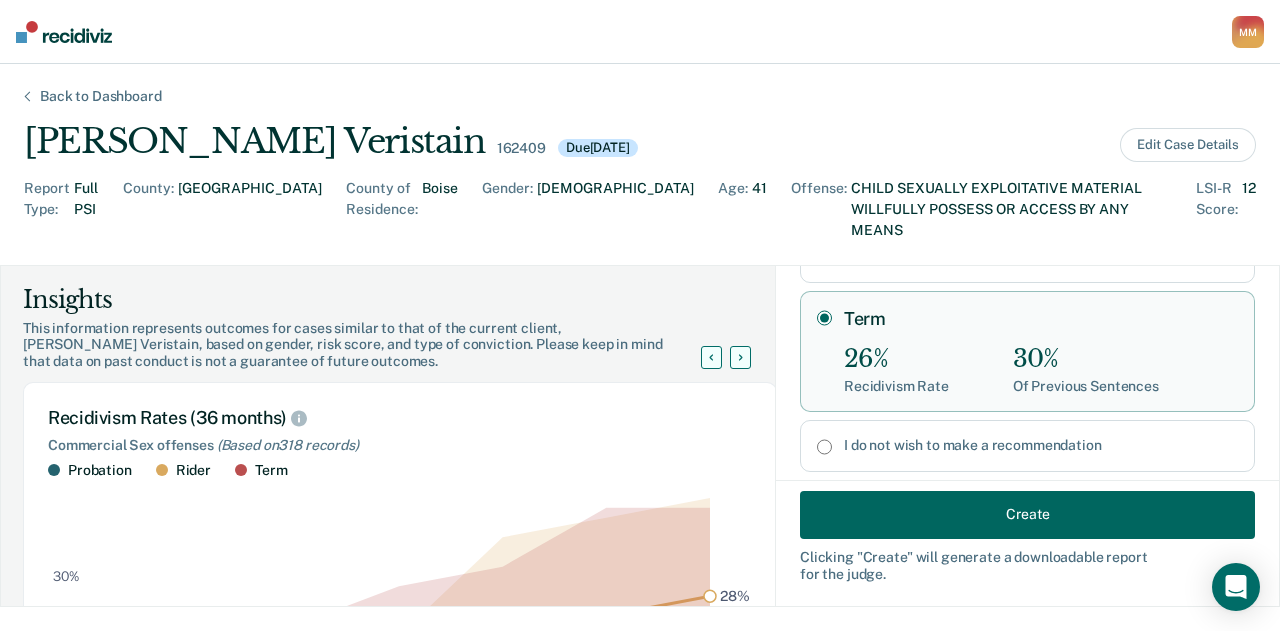 click on "Create" at bounding box center [1027, 514] 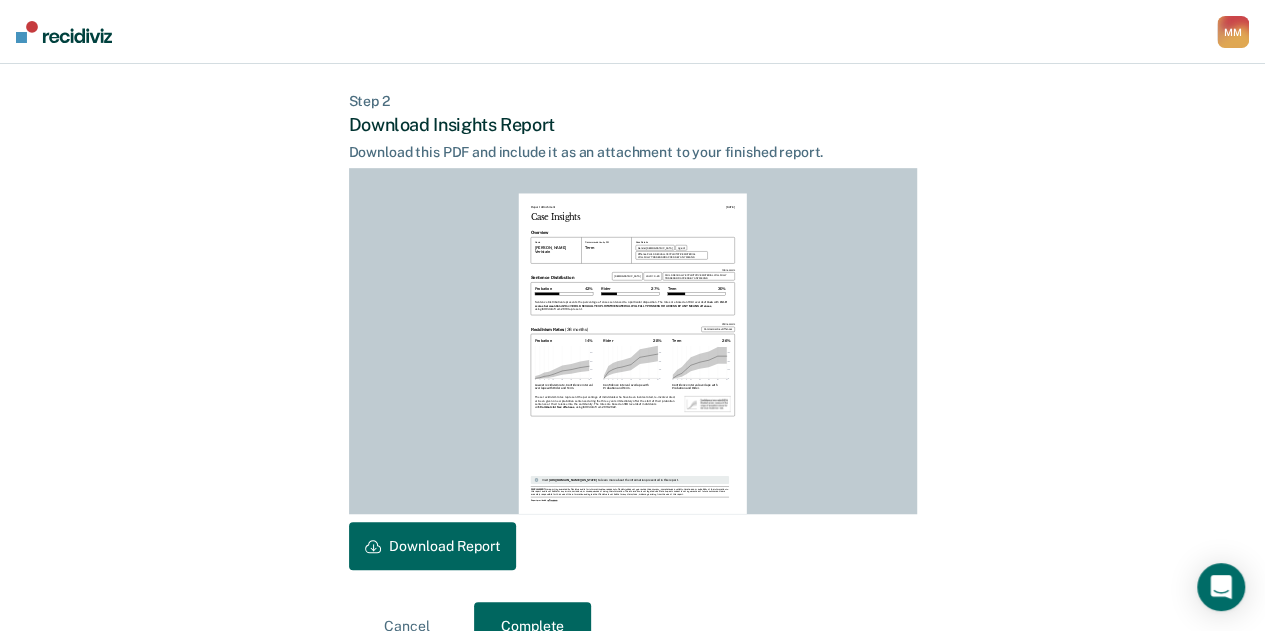 scroll, scrollTop: 508, scrollLeft: 0, axis: vertical 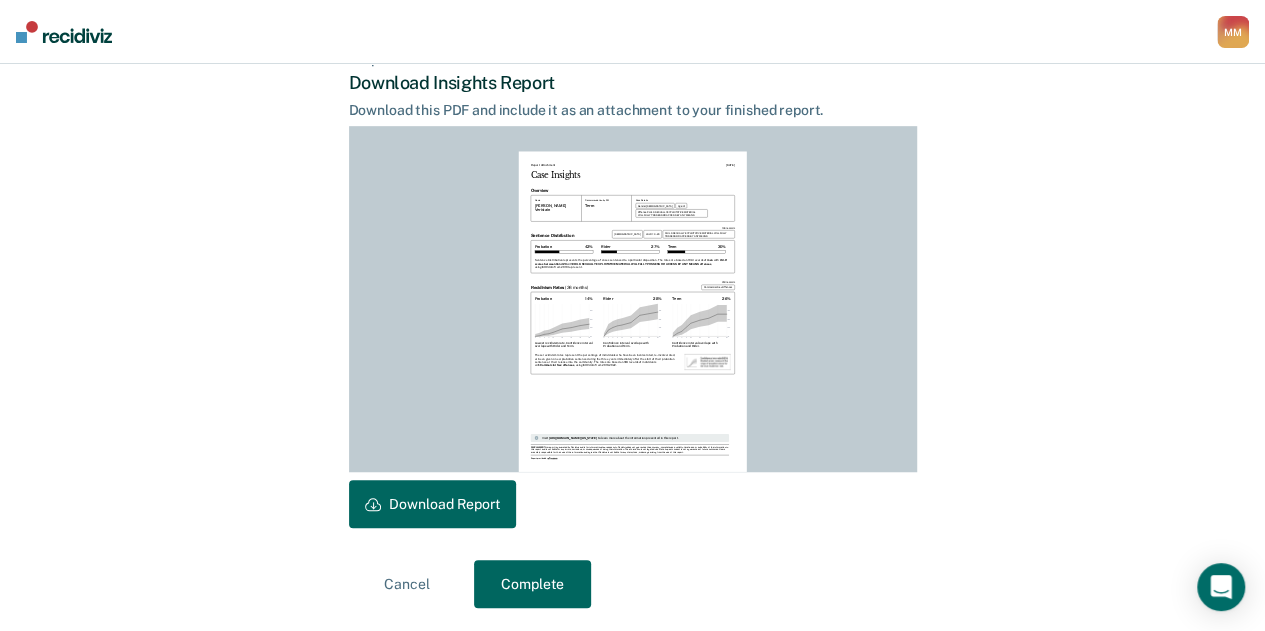click on "Download Report" at bounding box center [432, 504] 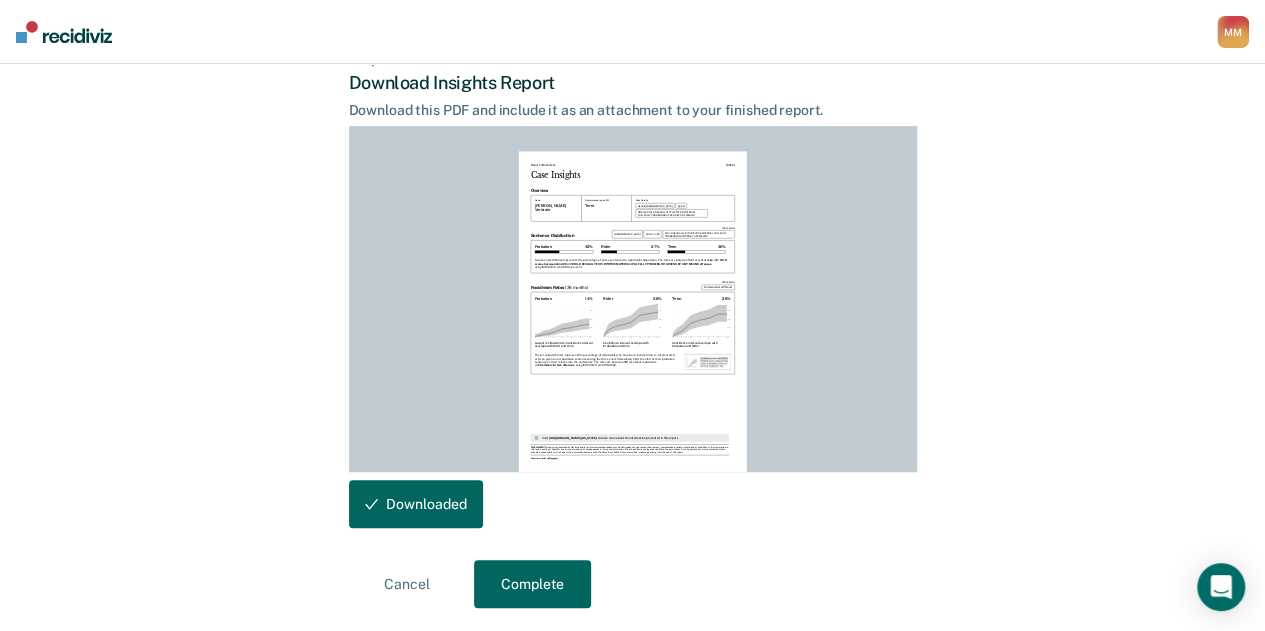 scroll, scrollTop: 0, scrollLeft: 0, axis: both 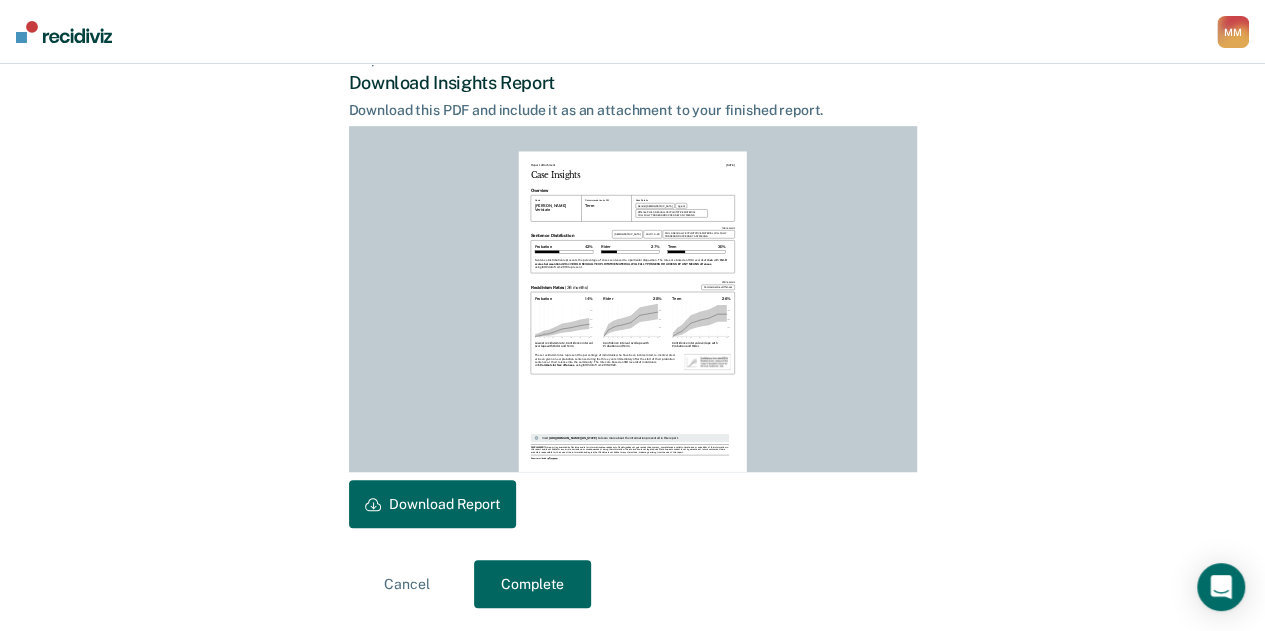 click on "Complete" at bounding box center [532, 584] 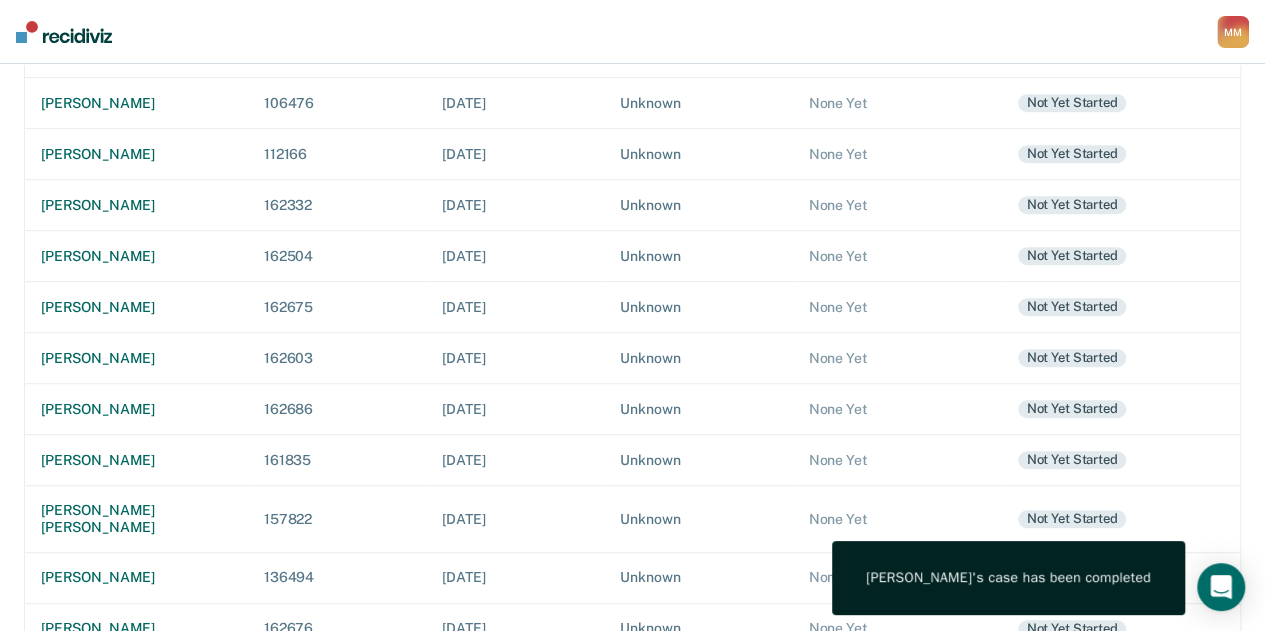 scroll, scrollTop: 0, scrollLeft: 0, axis: both 